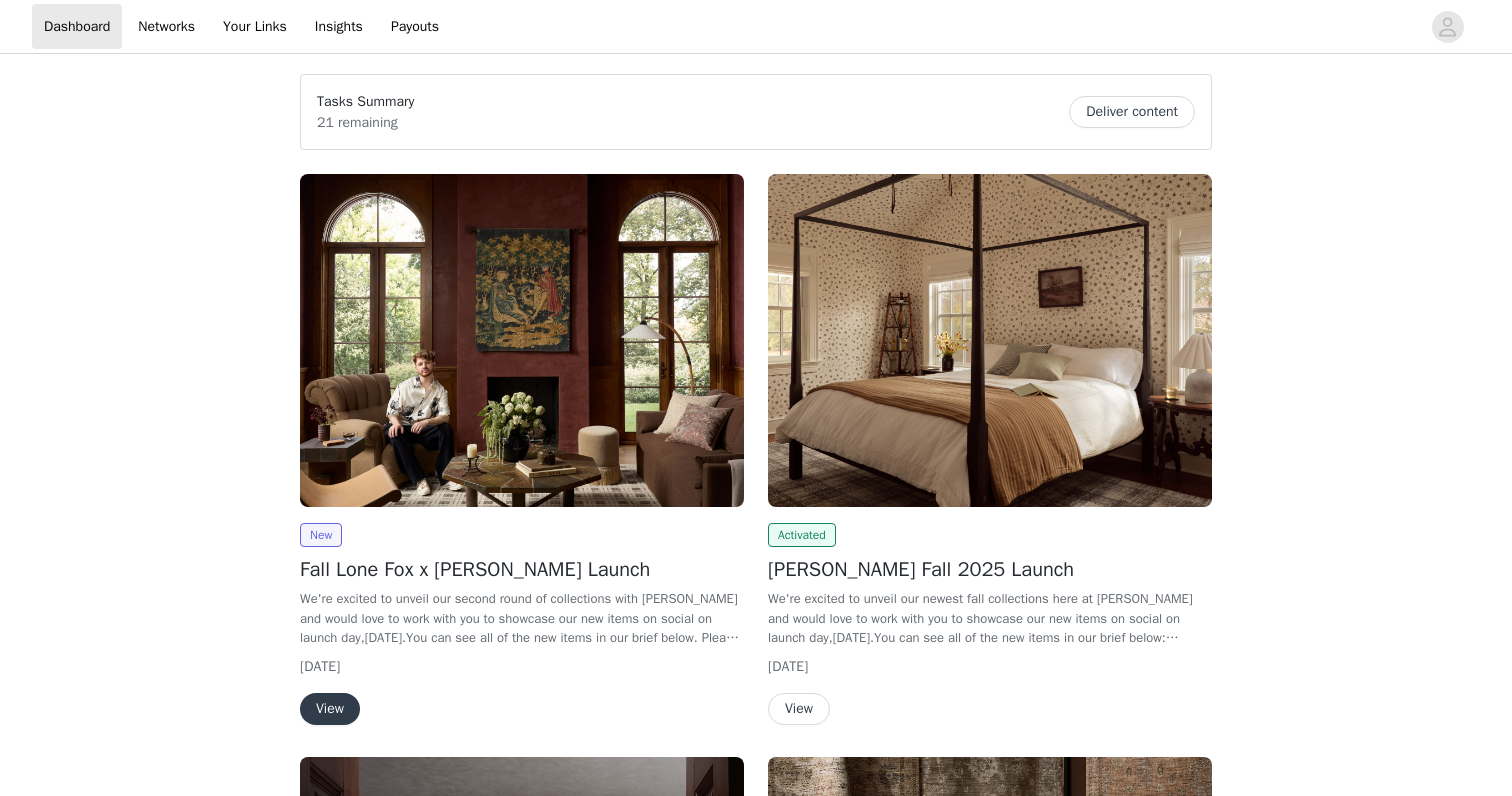 scroll, scrollTop: 0, scrollLeft: 0, axis: both 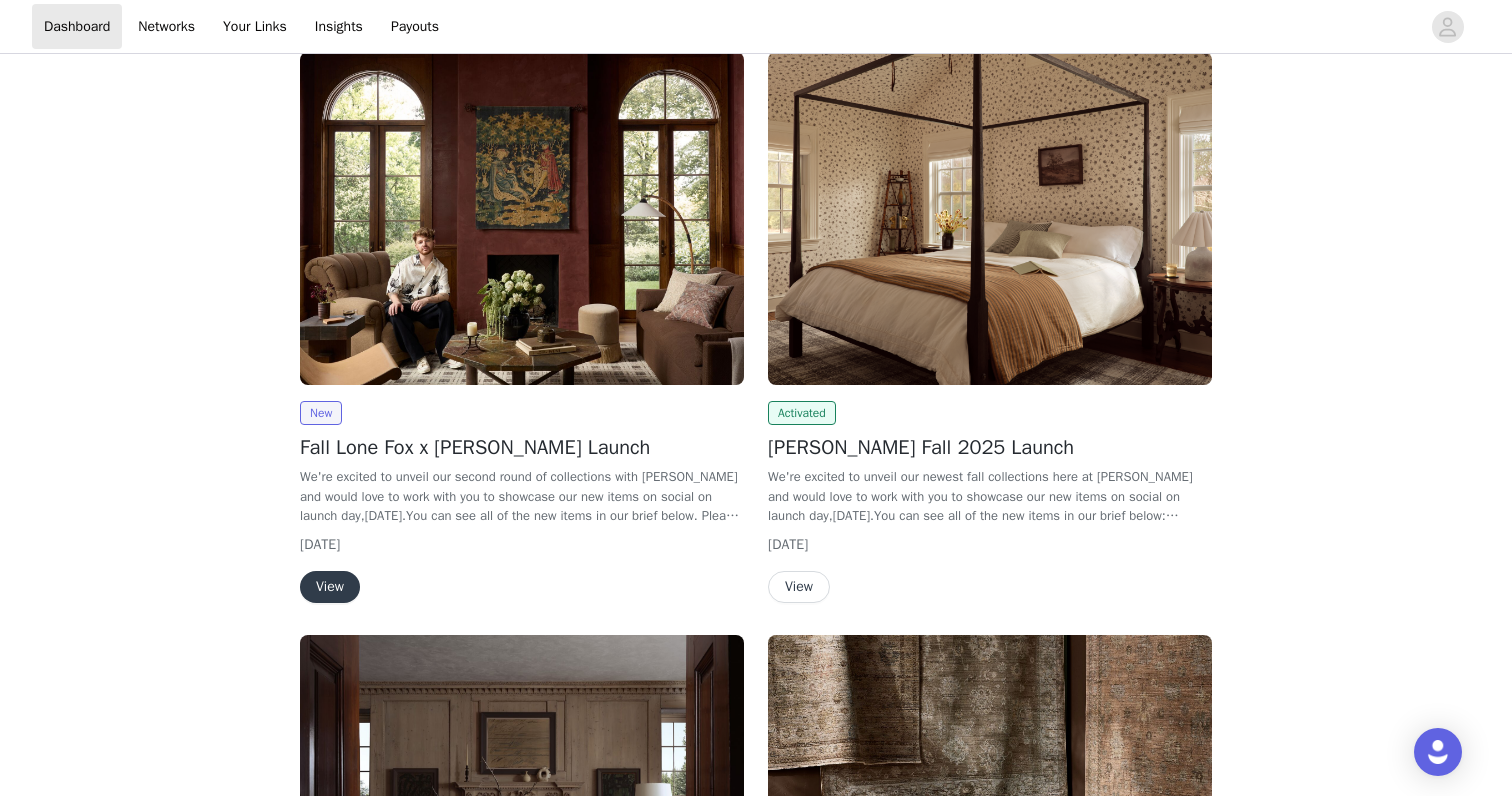 click on "View" at bounding box center [330, 587] 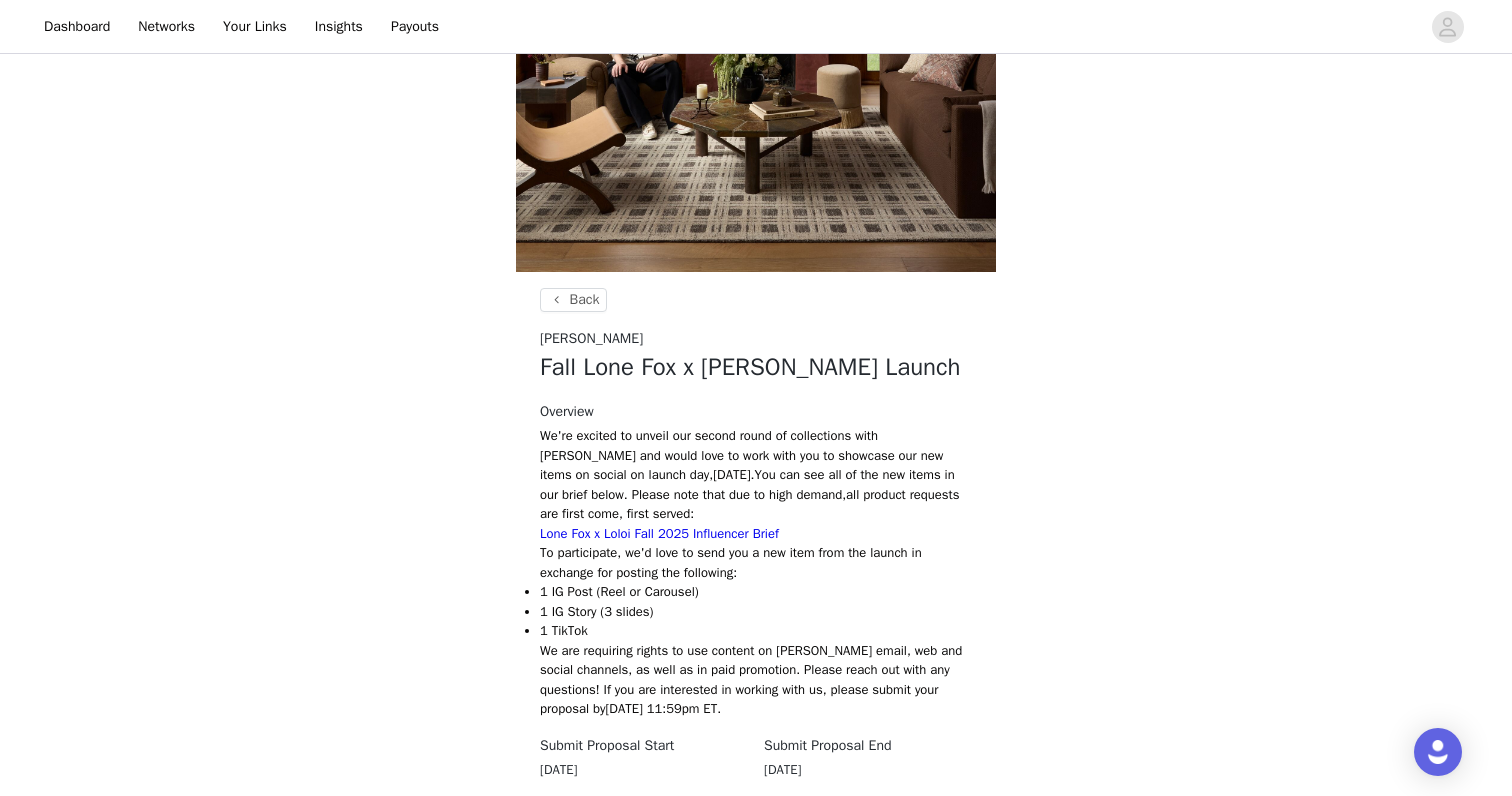 scroll, scrollTop: 401, scrollLeft: 0, axis: vertical 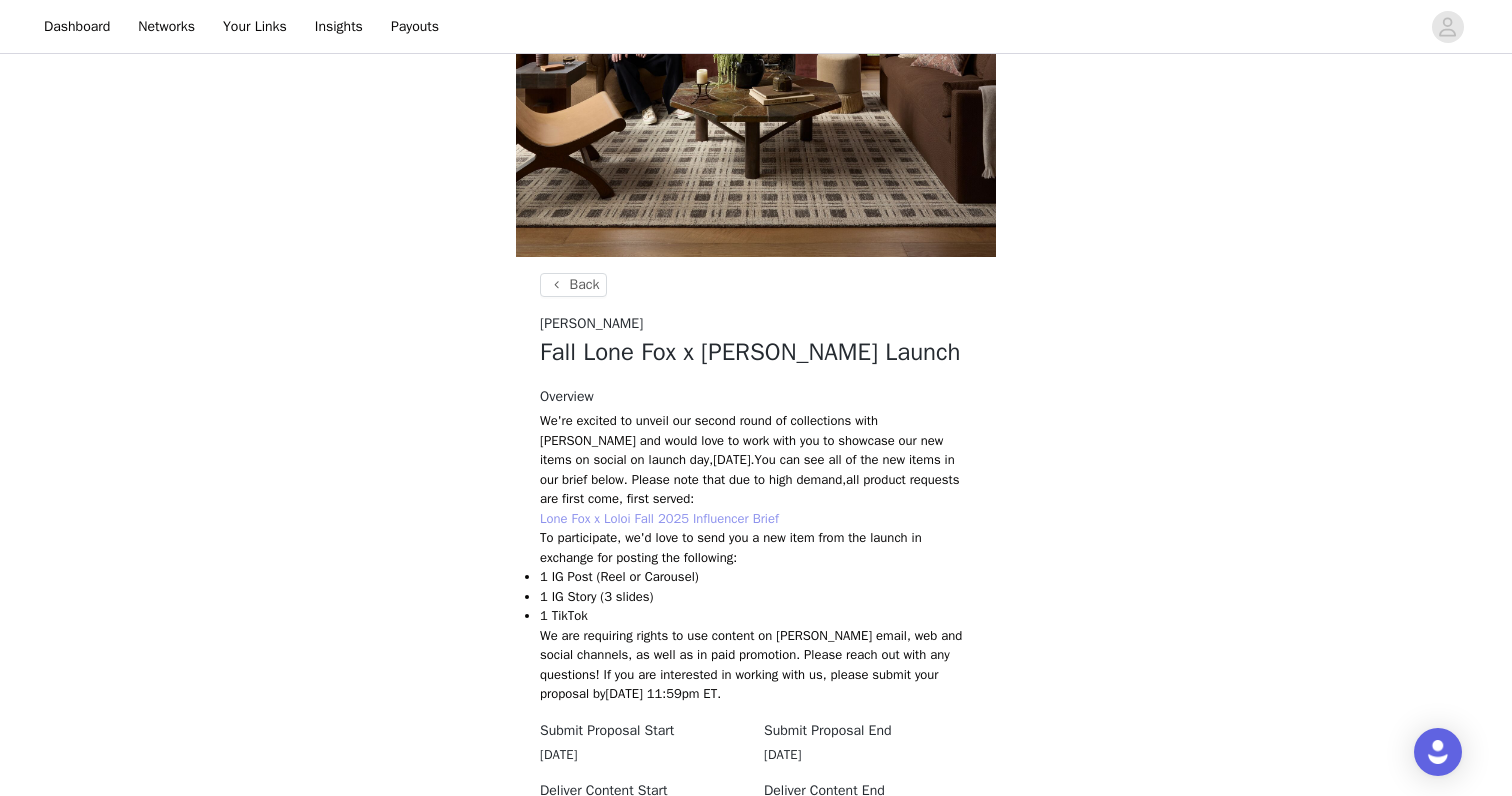 click on "Lone Fox x Loloi Fall 2025 Influencer Brief" at bounding box center [659, 518] 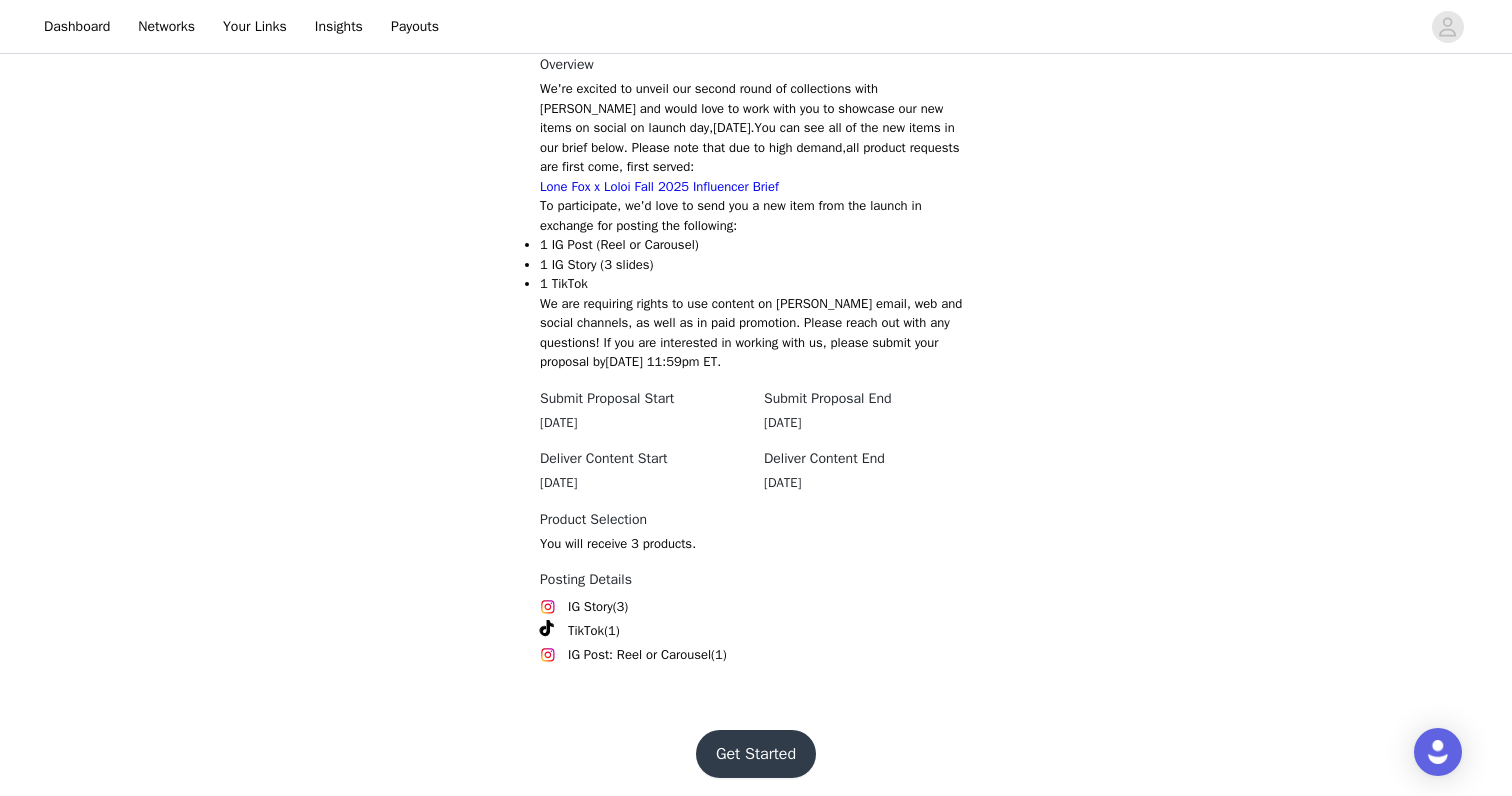 scroll, scrollTop: 732, scrollLeft: 0, axis: vertical 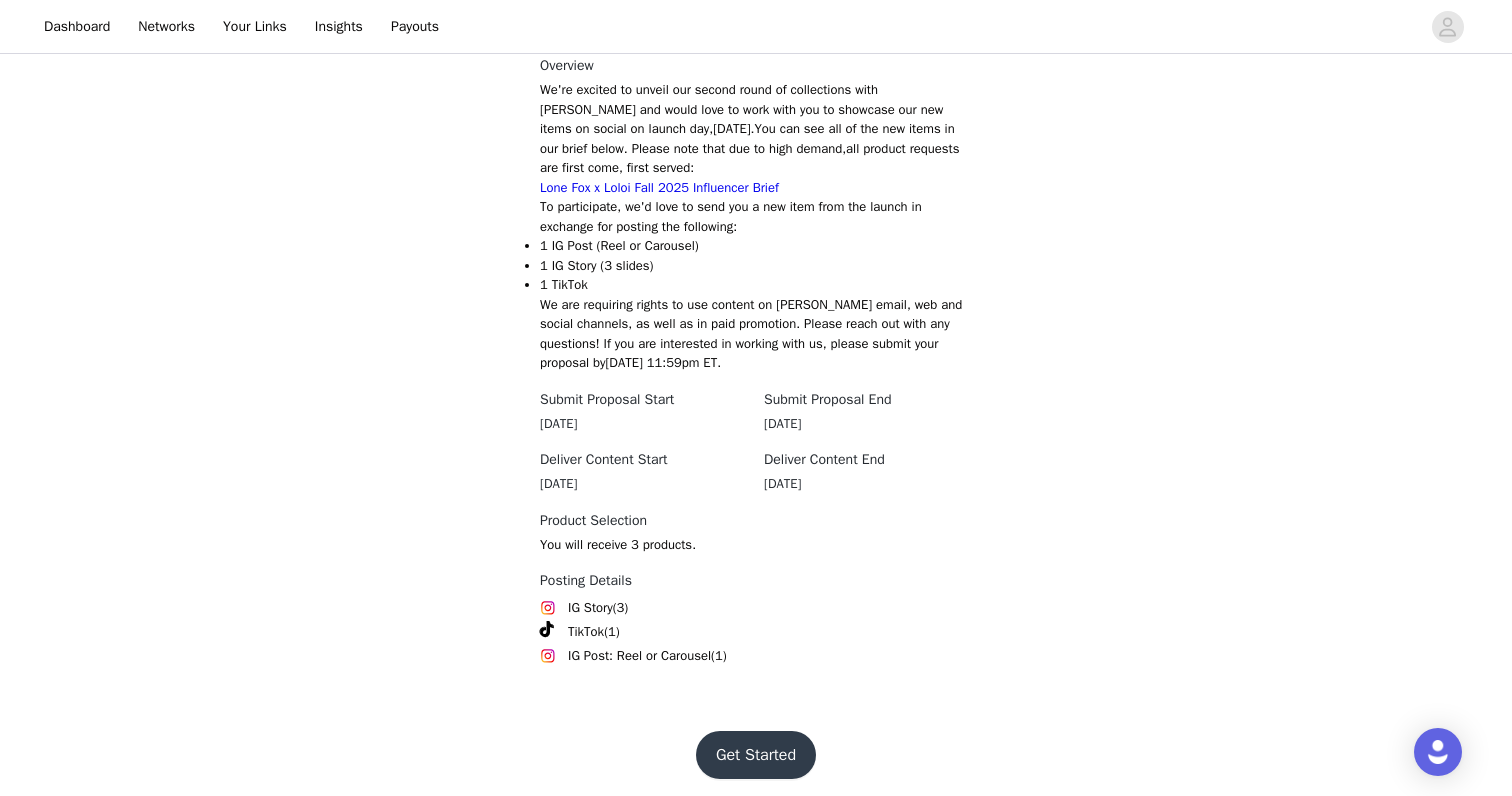 click on "Get Started" at bounding box center [756, 755] 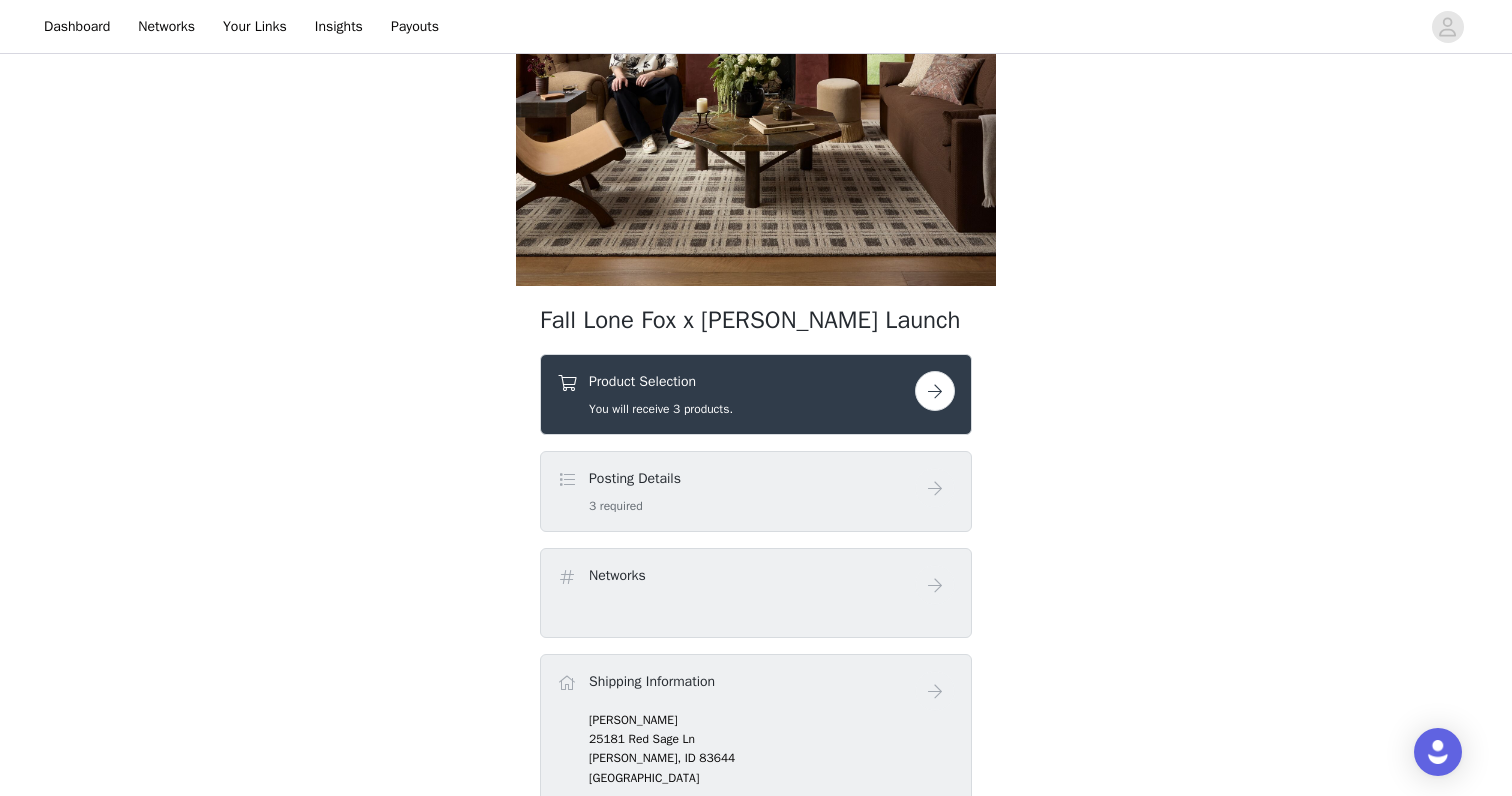 scroll, scrollTop: 386, scrollLeft: 0, axis: vertical 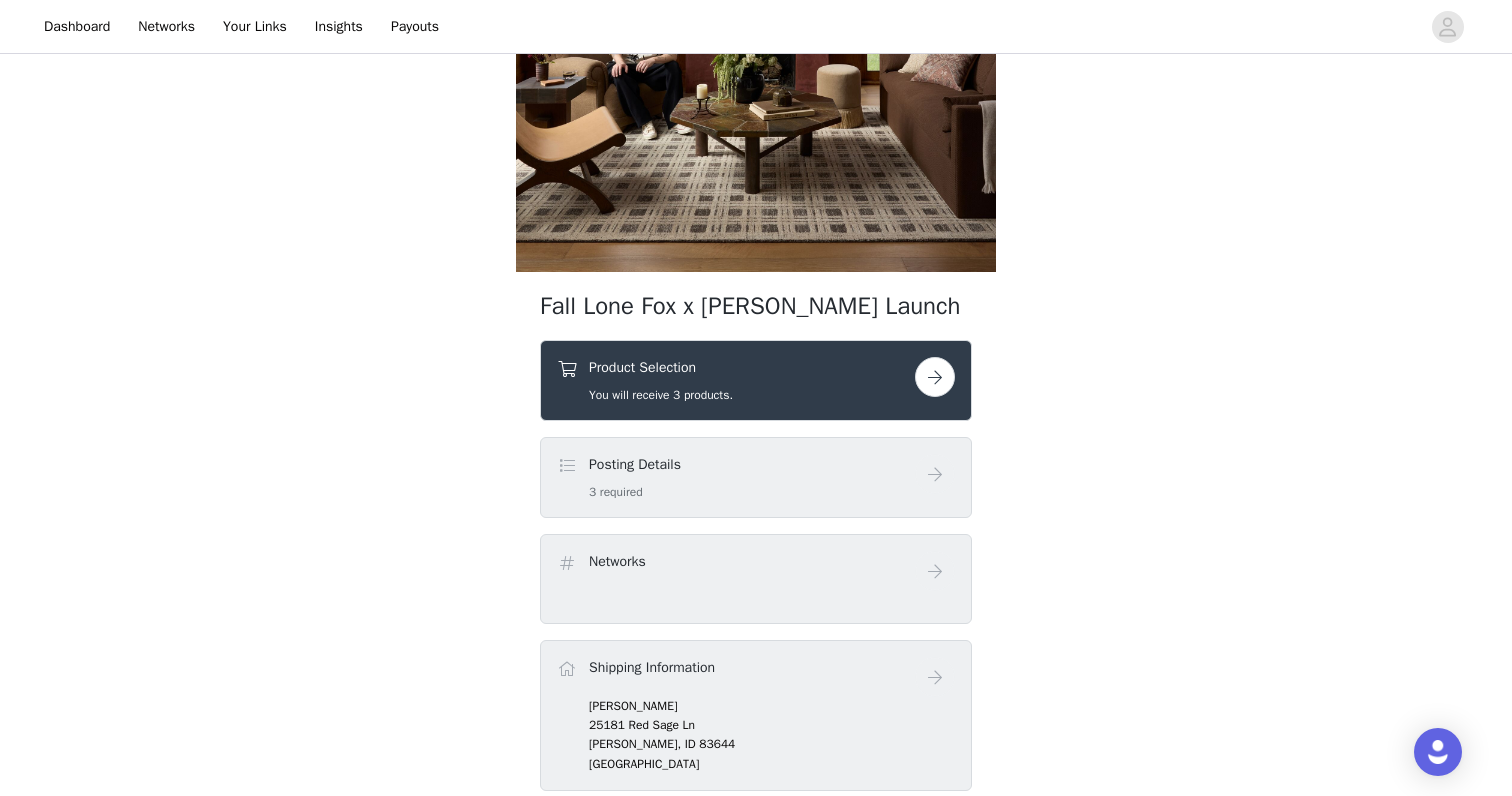 click on "Product Selection   You will receive 3 products." at bounding box center [736, 380] 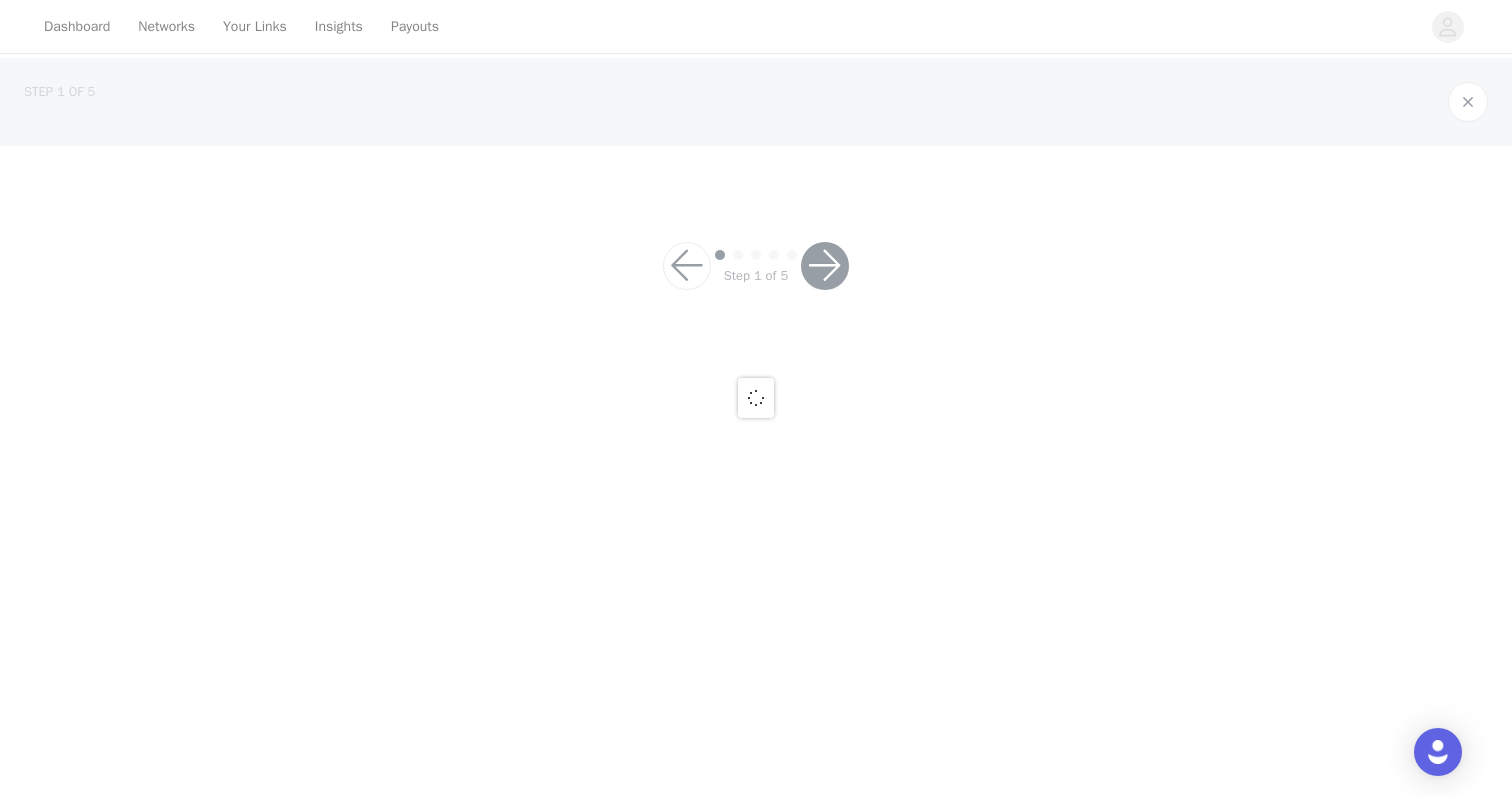scroll, scrollTop: 0, scrollLeft: 0, axis: both 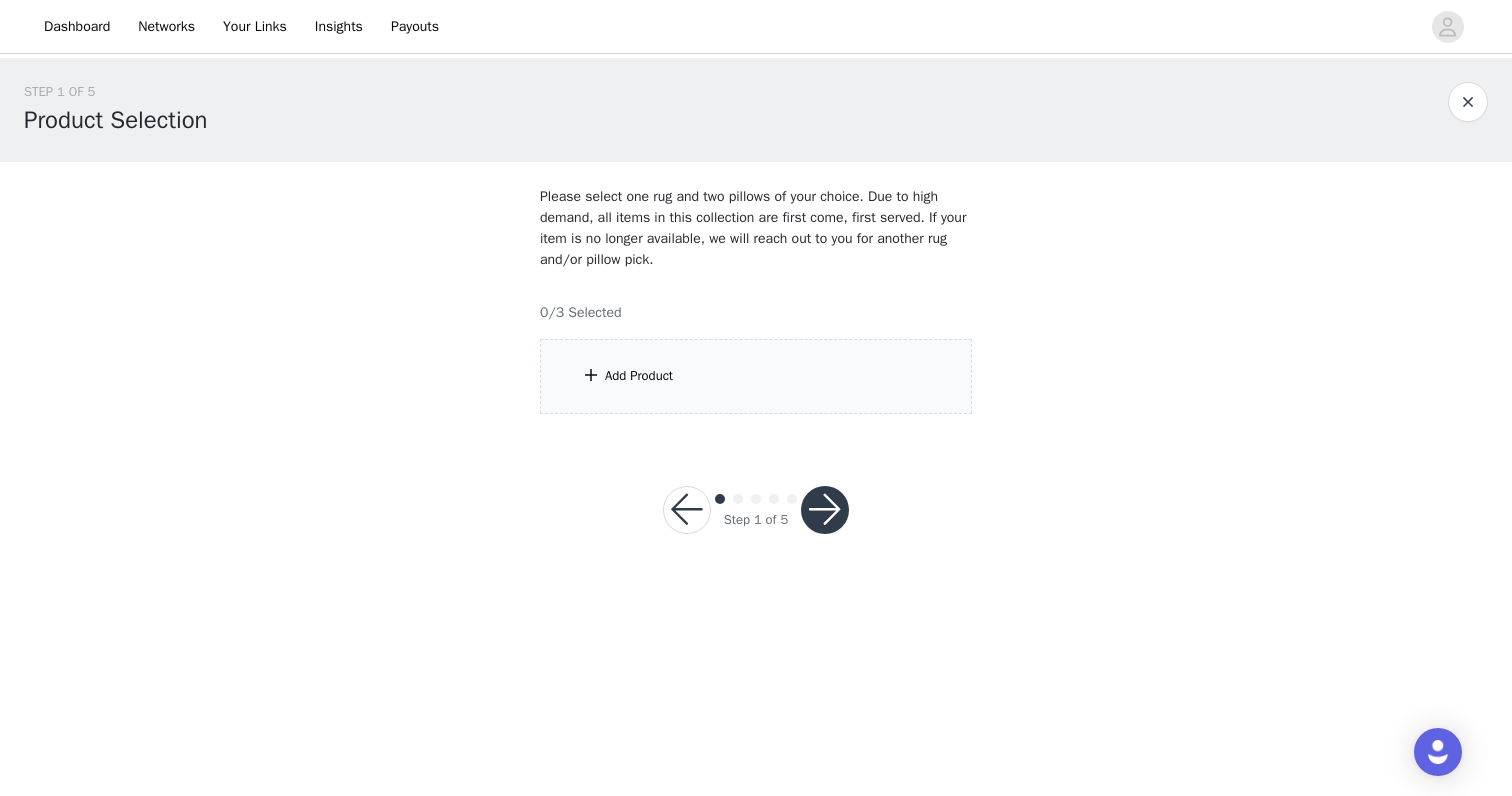 click on "Add Product" at bounding box center [639, 376] 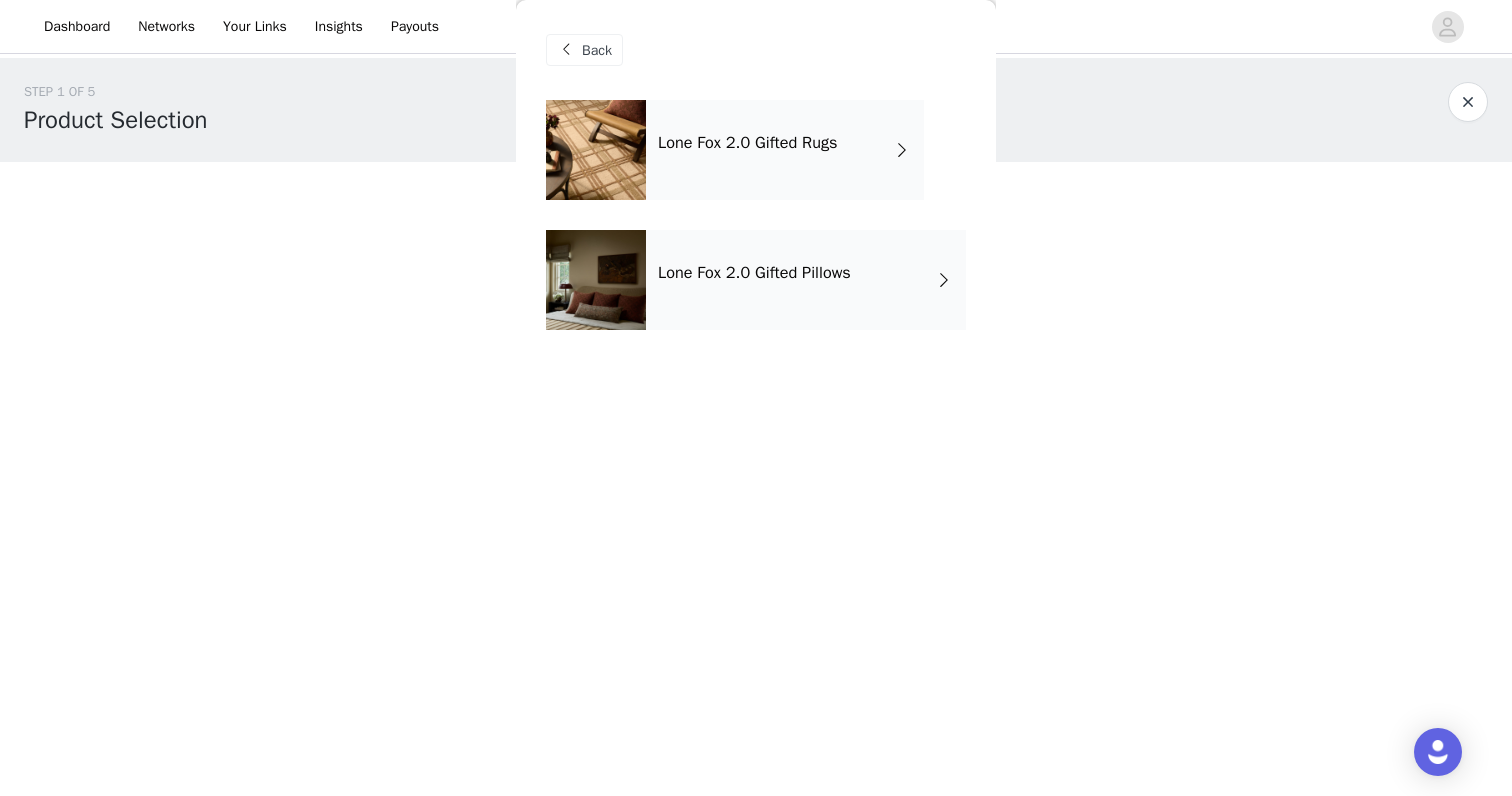 click on "Lone Fox 2.0 Gifted Rugs" at bounding box center (748, 143) 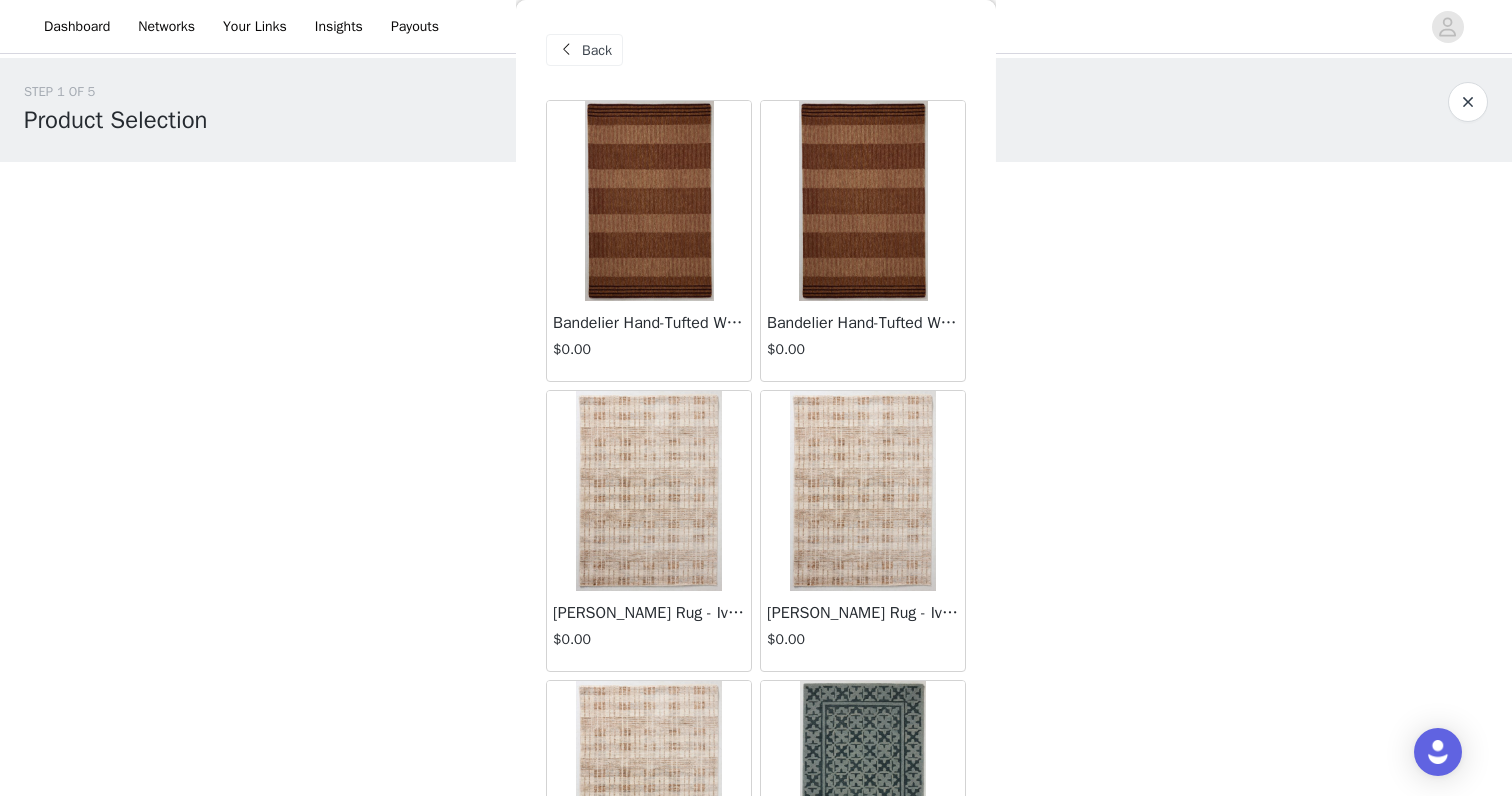 scroll, scrollTop: 0, scrollLeft: 0, axis: both 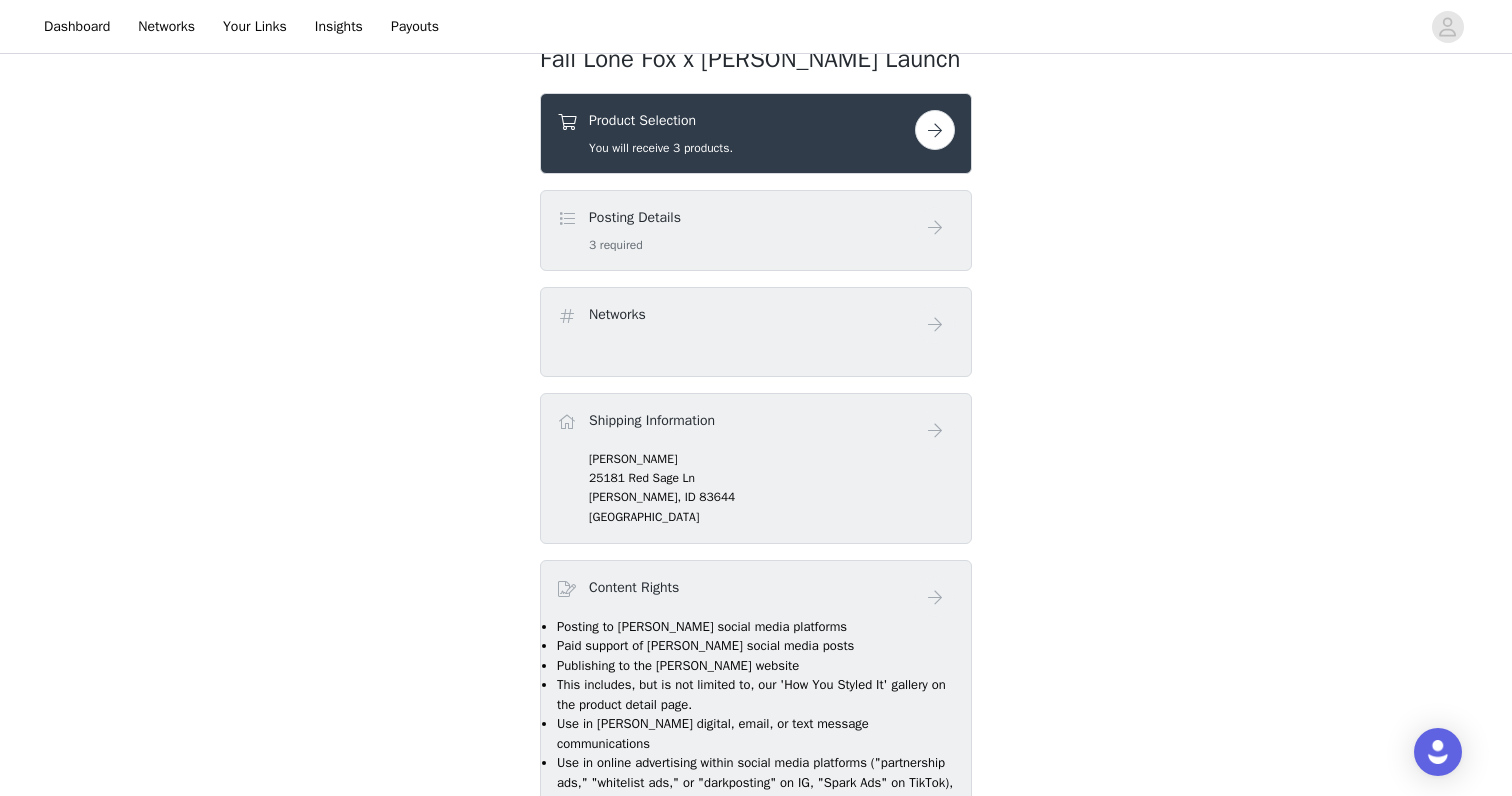 click on "Posting Details   3 required" at bounding box center [736, 230] 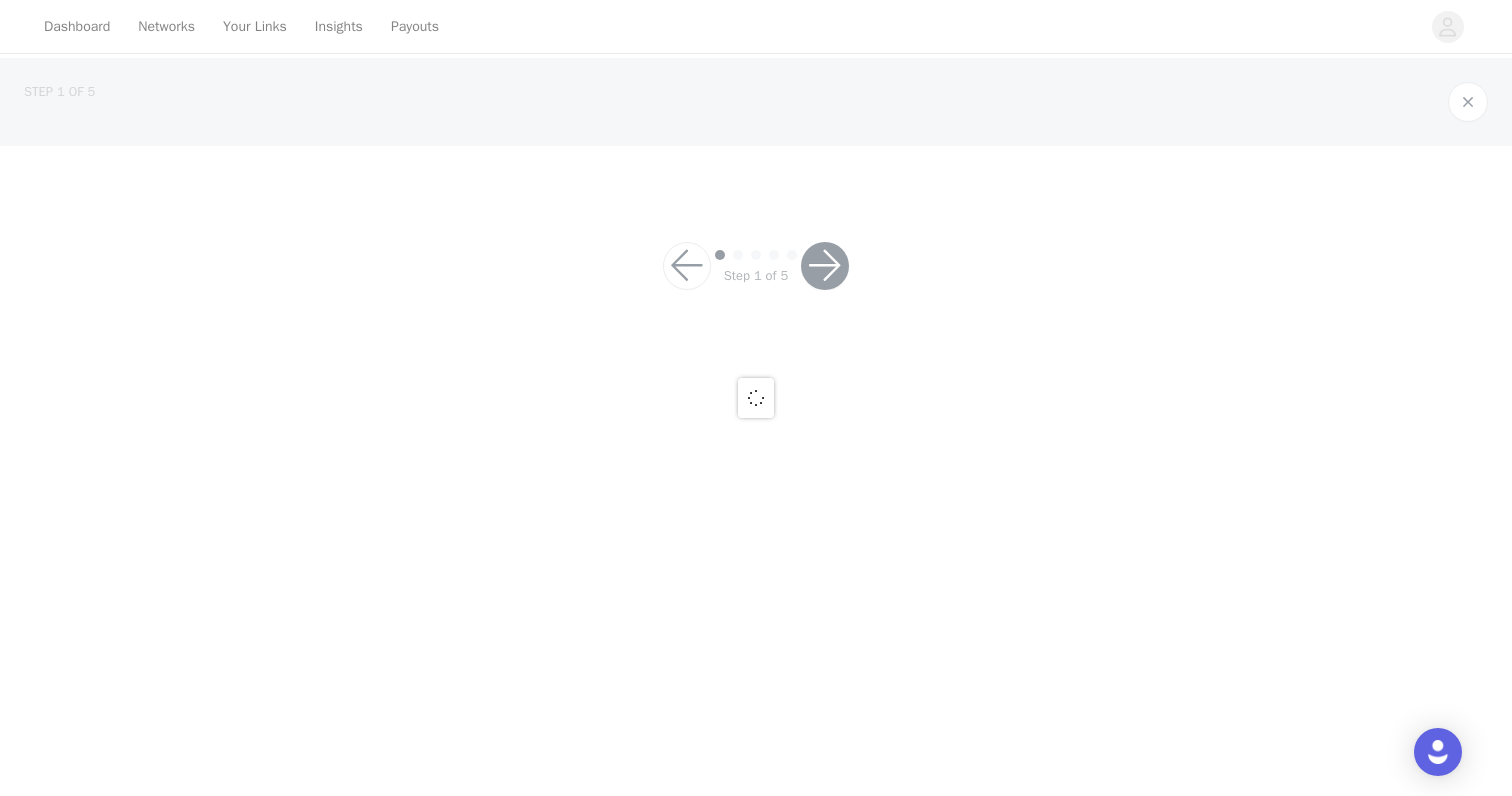 scroll, scrollTop: 0, scrollLeft: 0, axis: both 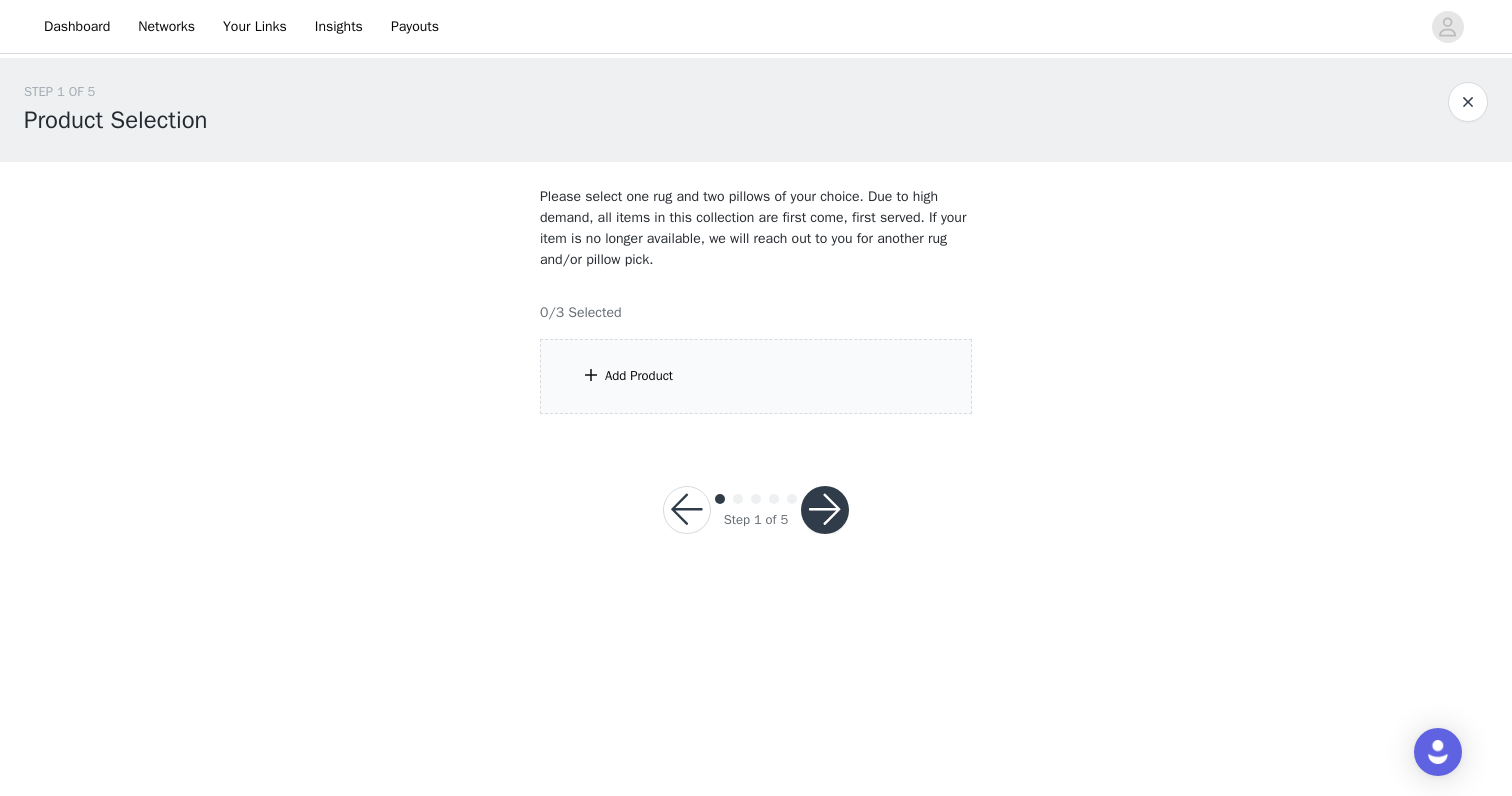 click on "Add Product" at bounding box center (756, 376) 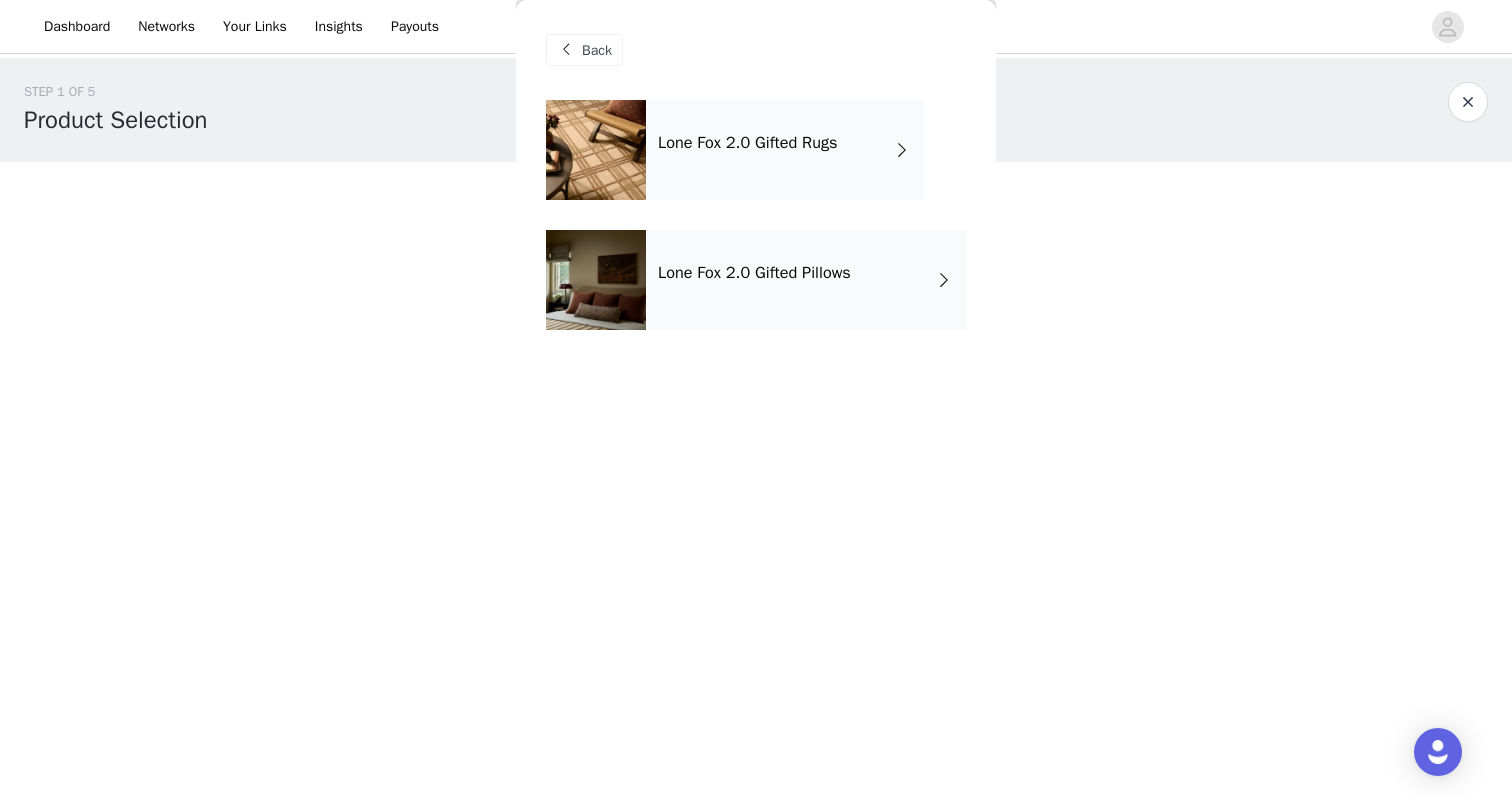 click on "Lone Fox 2.0 Gifted Rugs" at bounding box center [748, 143] 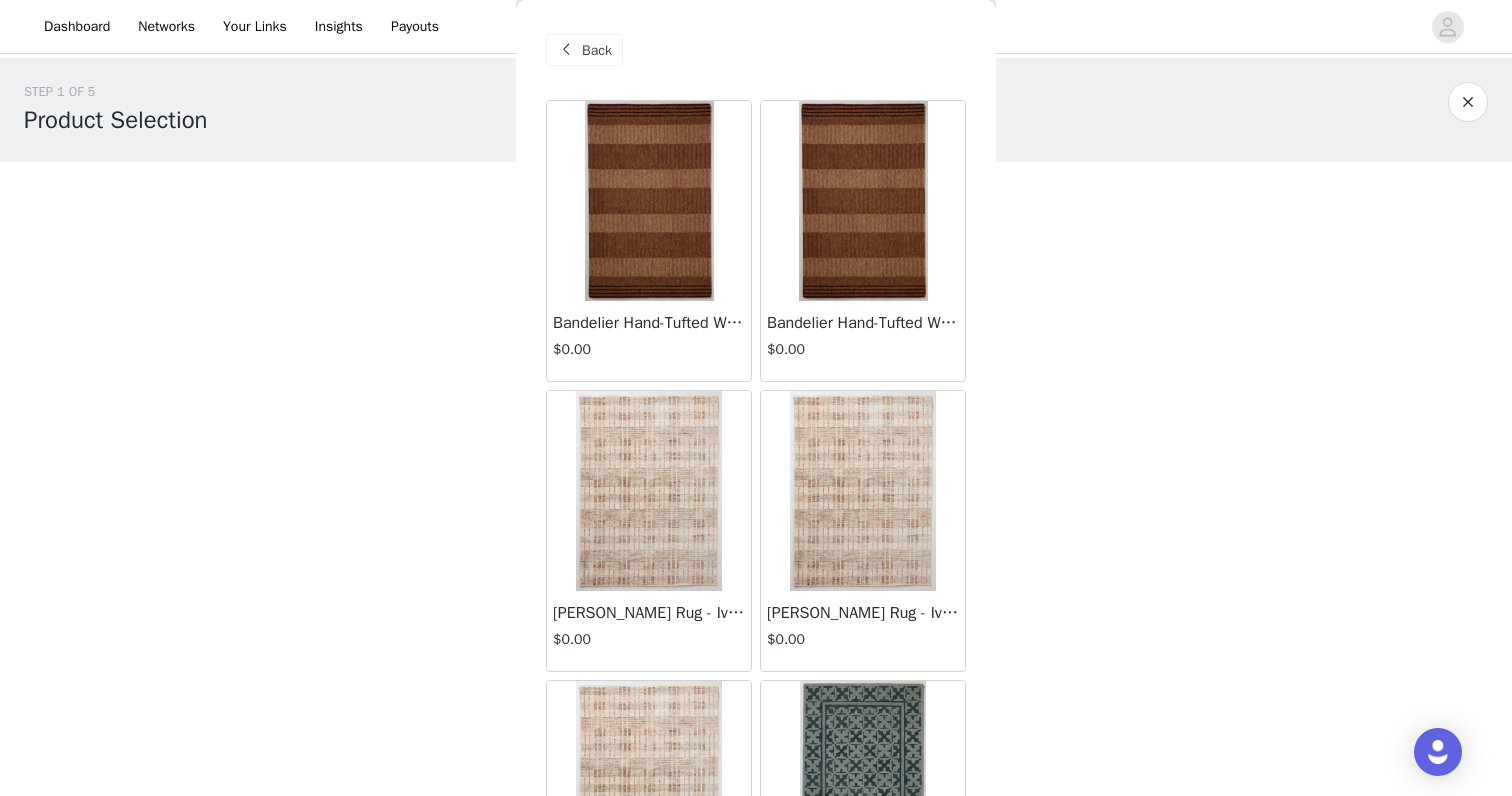 click at bounding box center (863, 201) 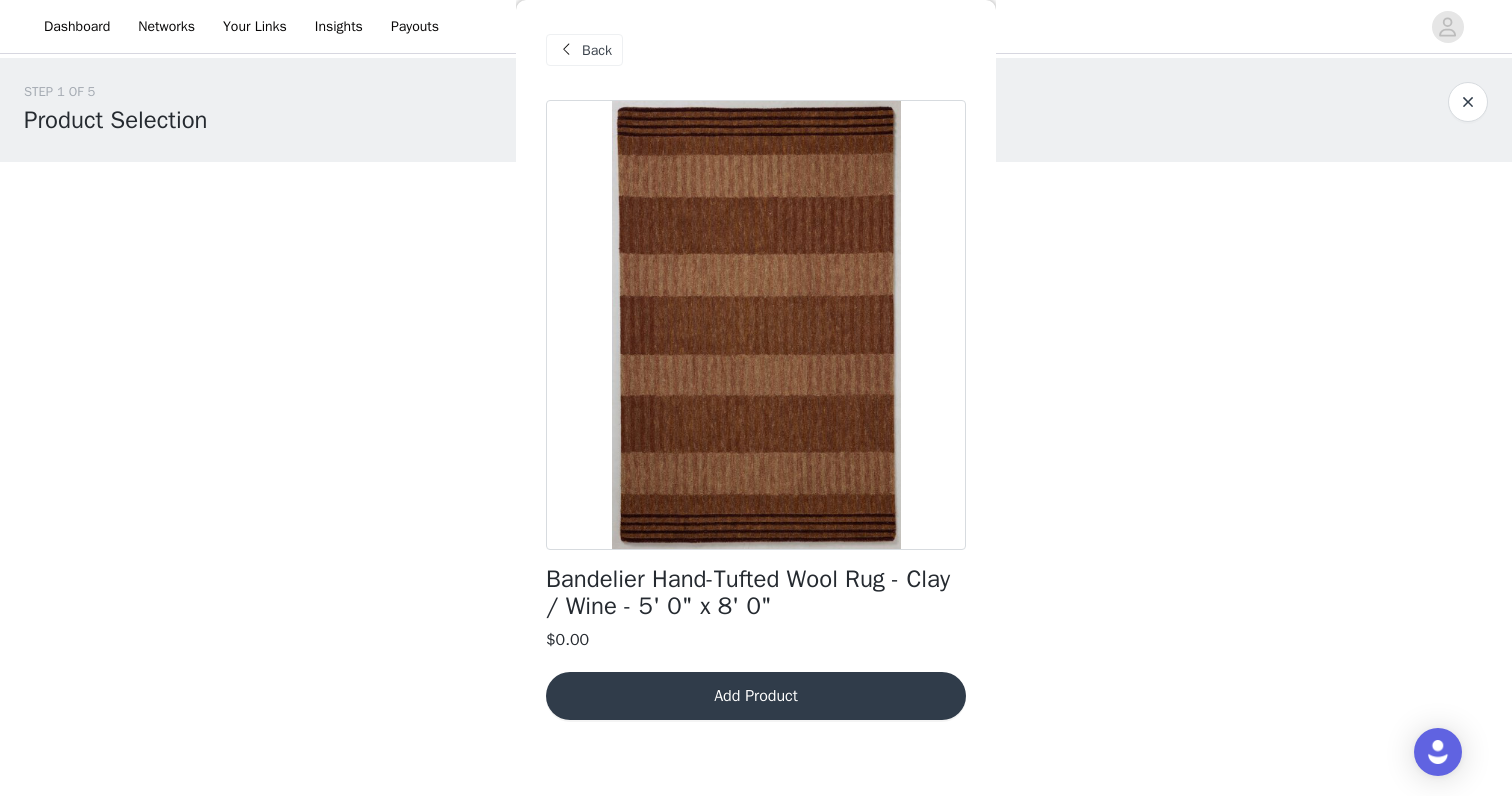 scroll, scrollTop: 0, scrollLeft: 0, axis: both 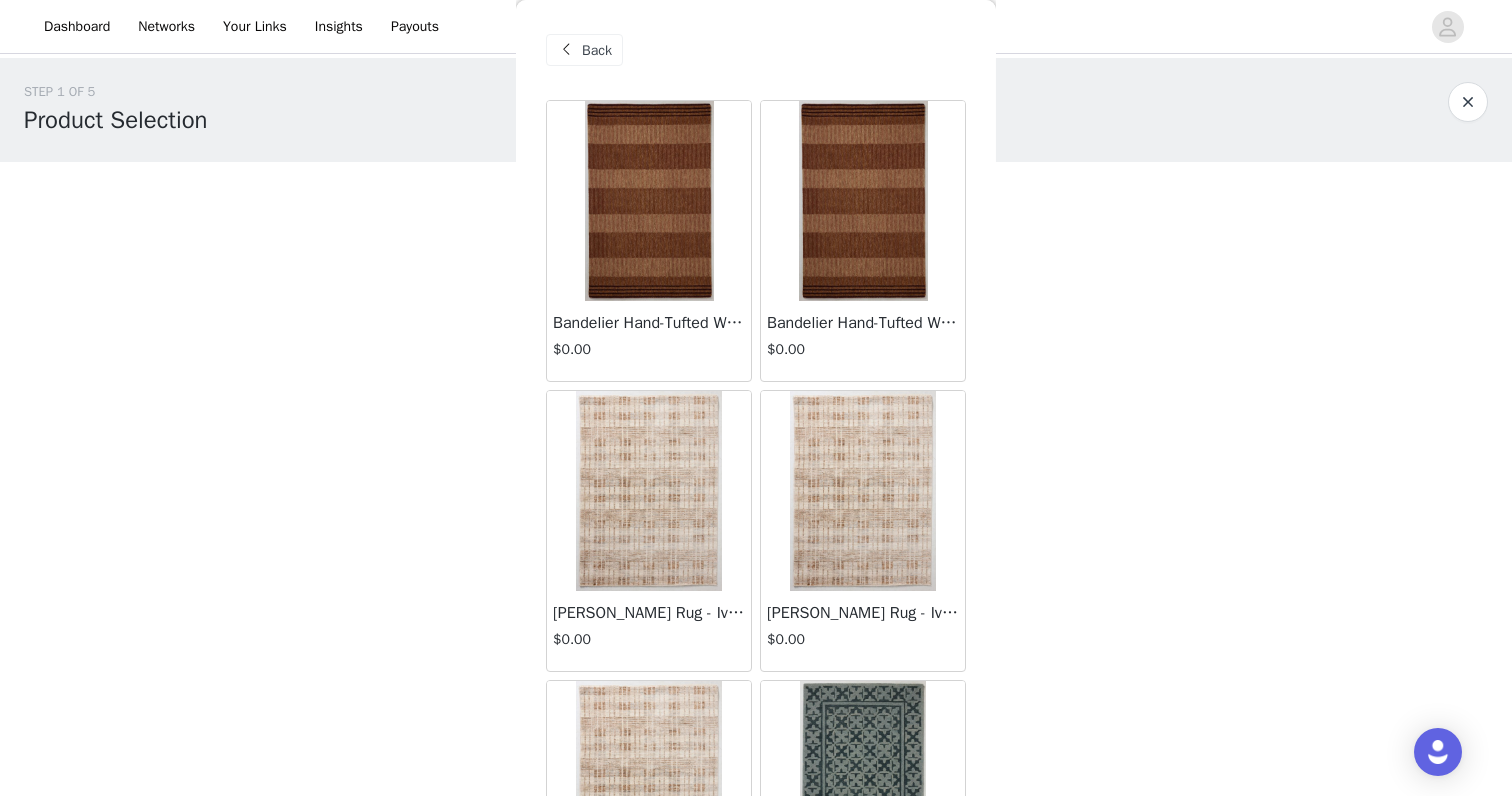 click at bounding box center (648, 491) 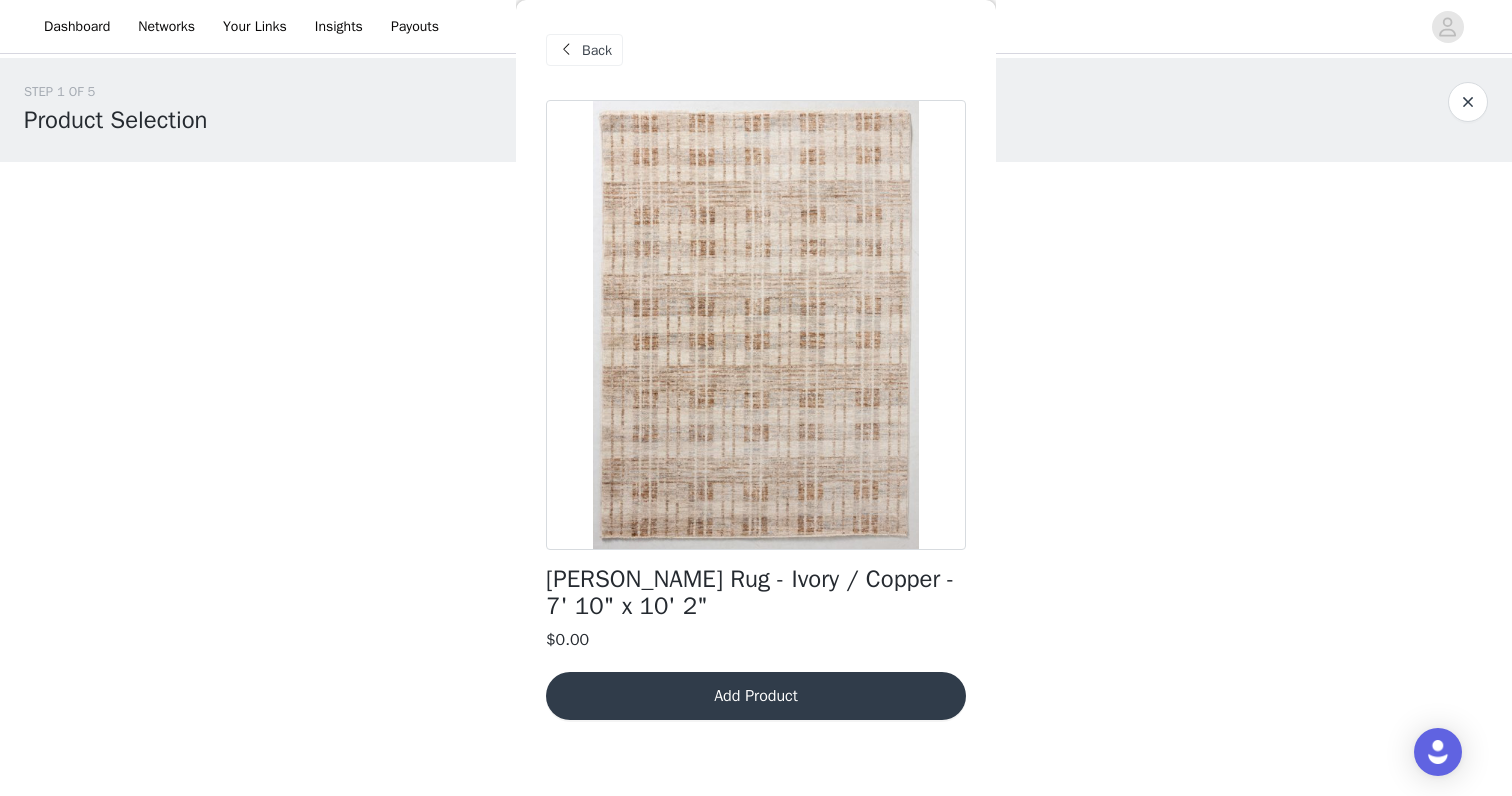 click on "Back" at bounding box center [584, 50] 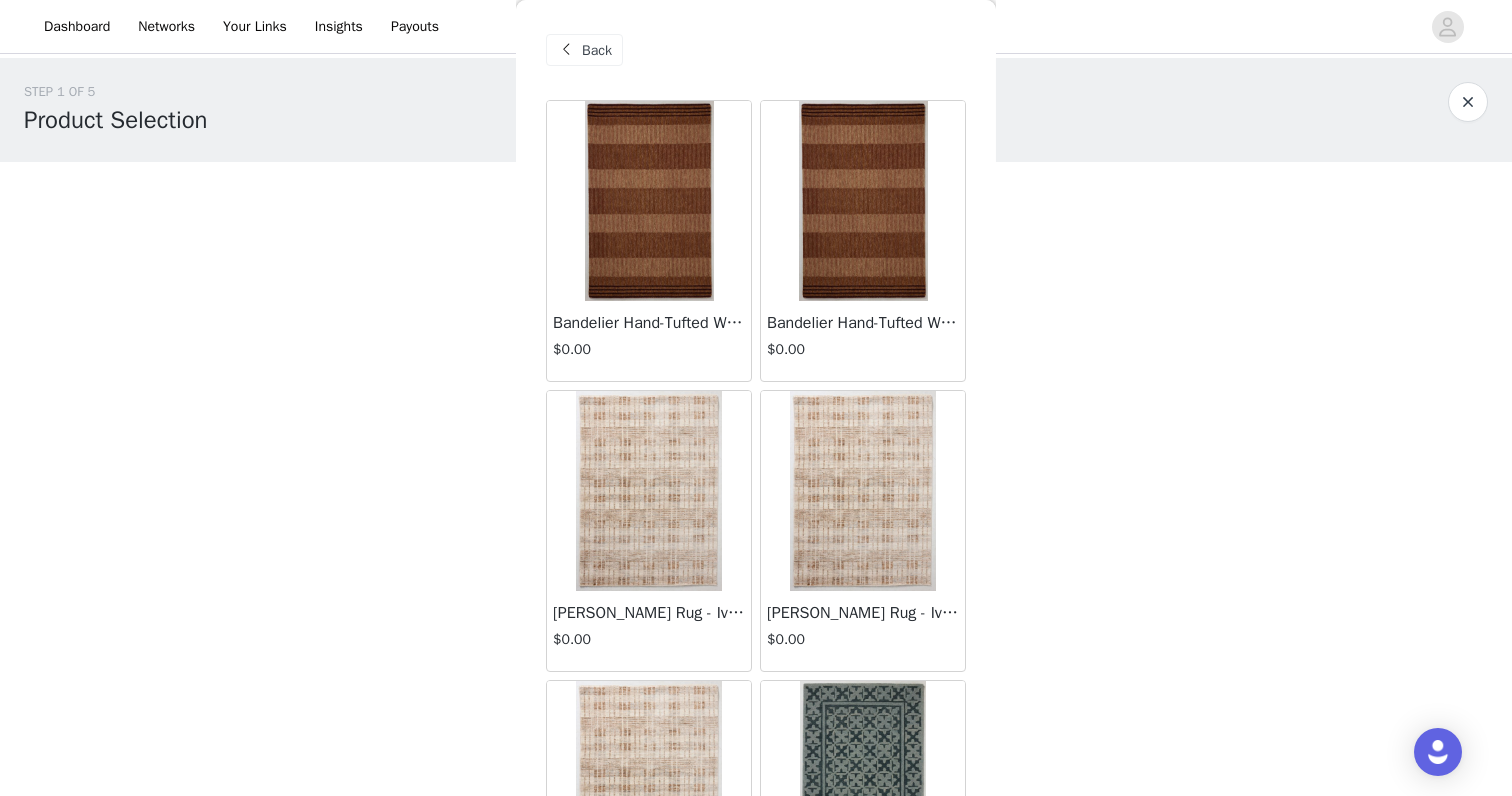click at bounding box center (862, 491) 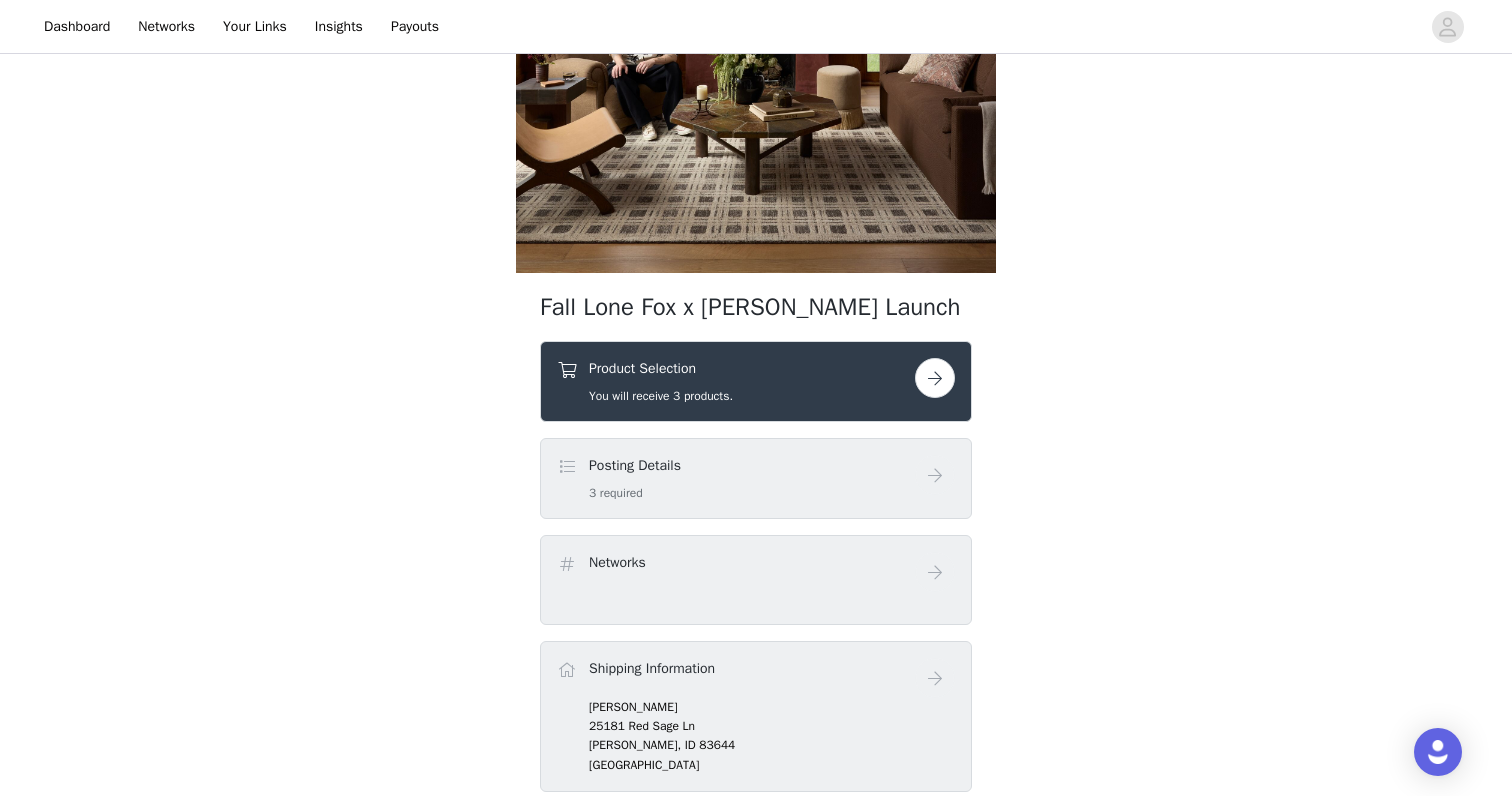 scroll, scrollTop: 446, scrollLeft: 0, axis: vertical 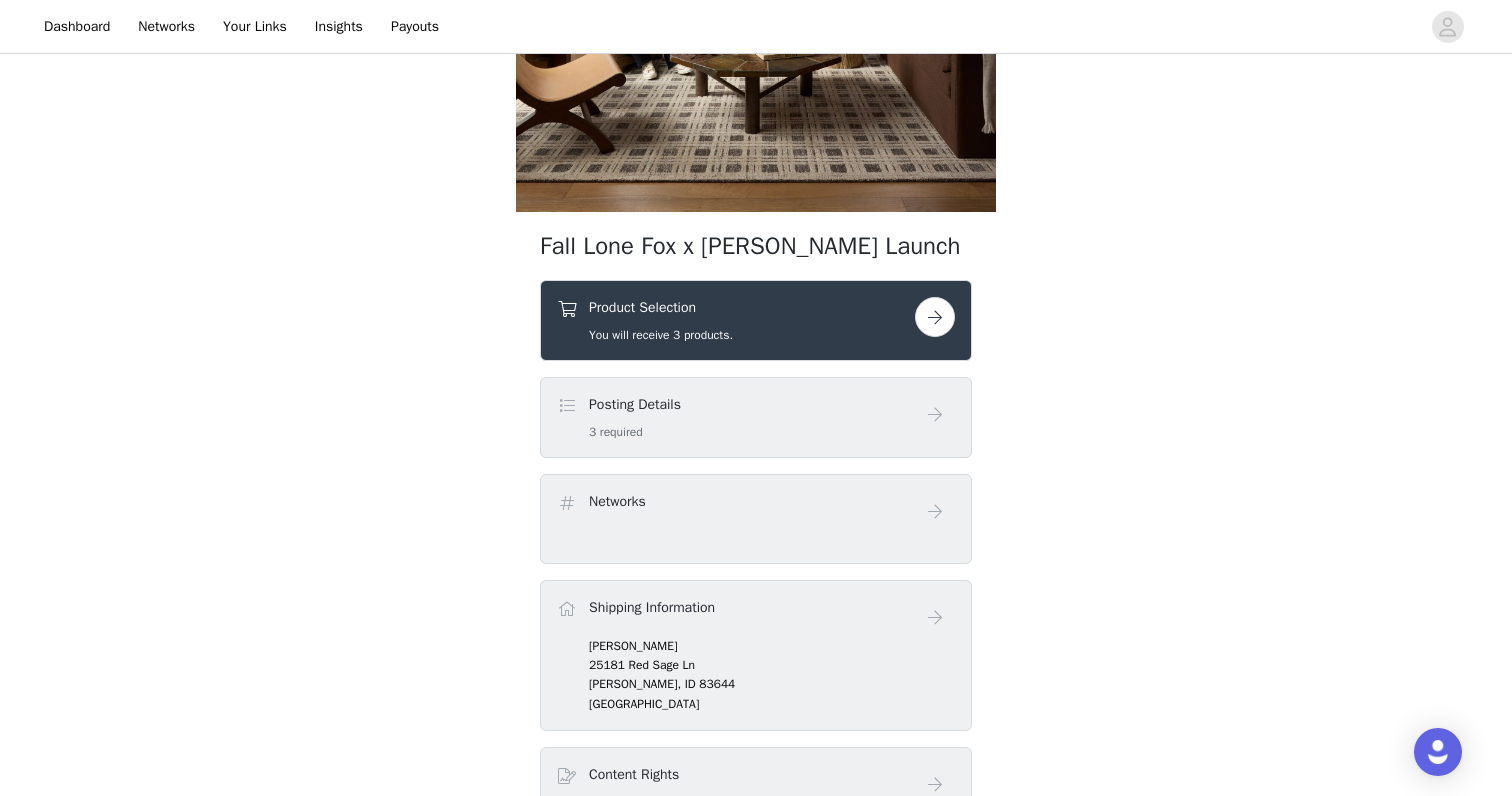 click on "Posting Details" at bounding box center (635, 404) 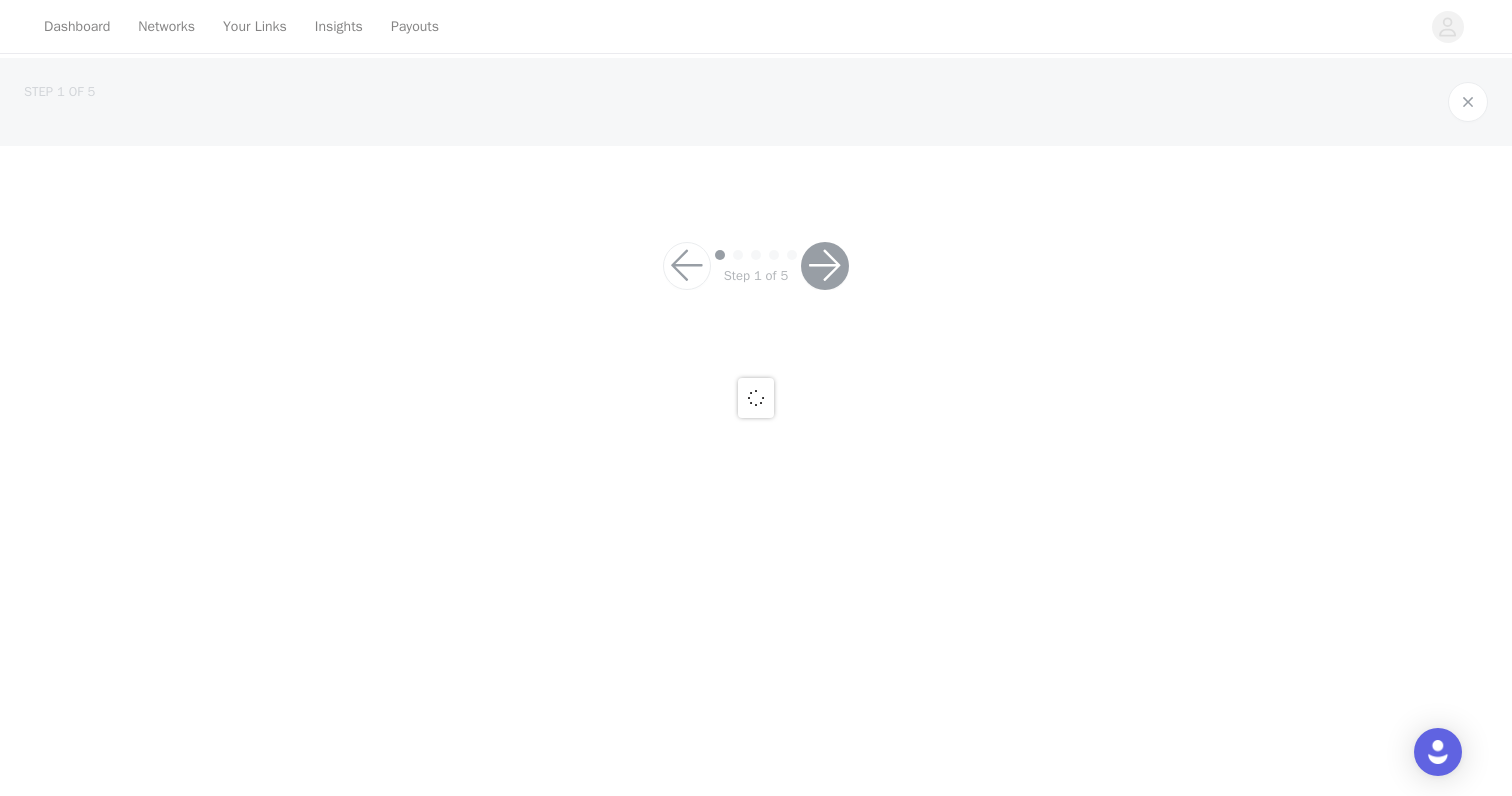scroll, scrollTop: 0, scrollLeft: 0, axis: both 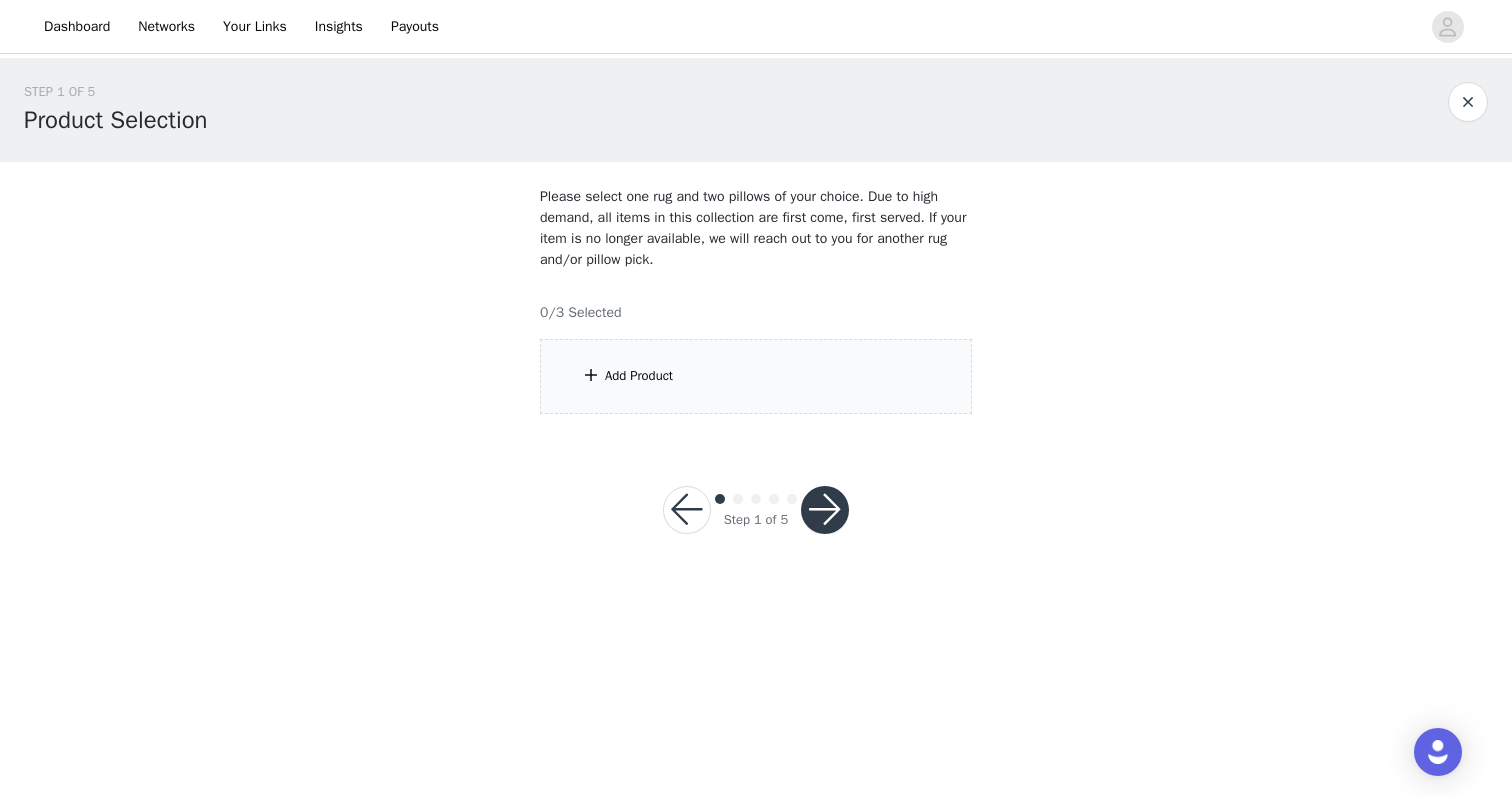 click on "Add Product" at bounding box center (639, 376) 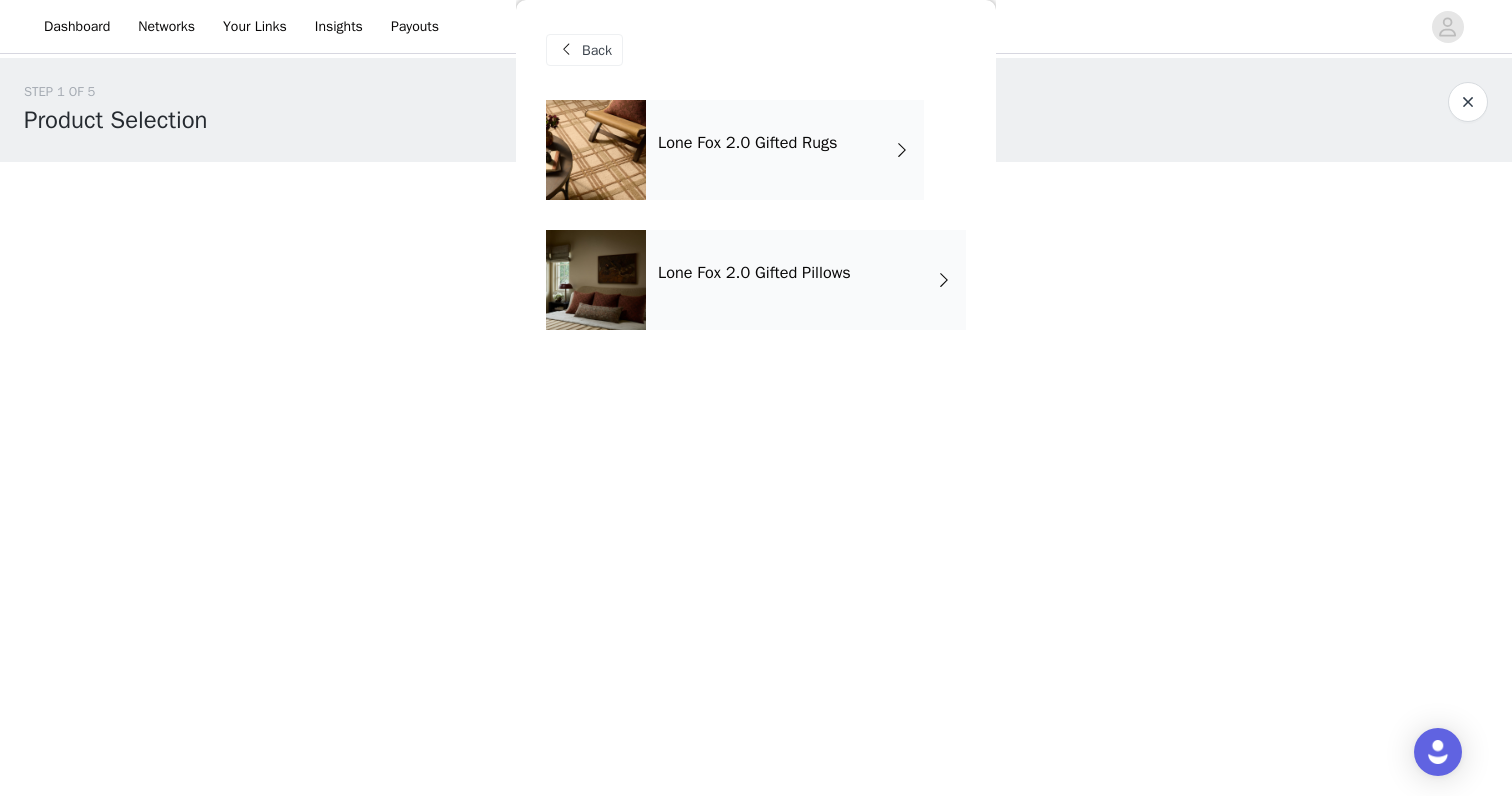 click on "Lone Fox 2.0 Gifted Rugs" at bounding box center [748, 143] 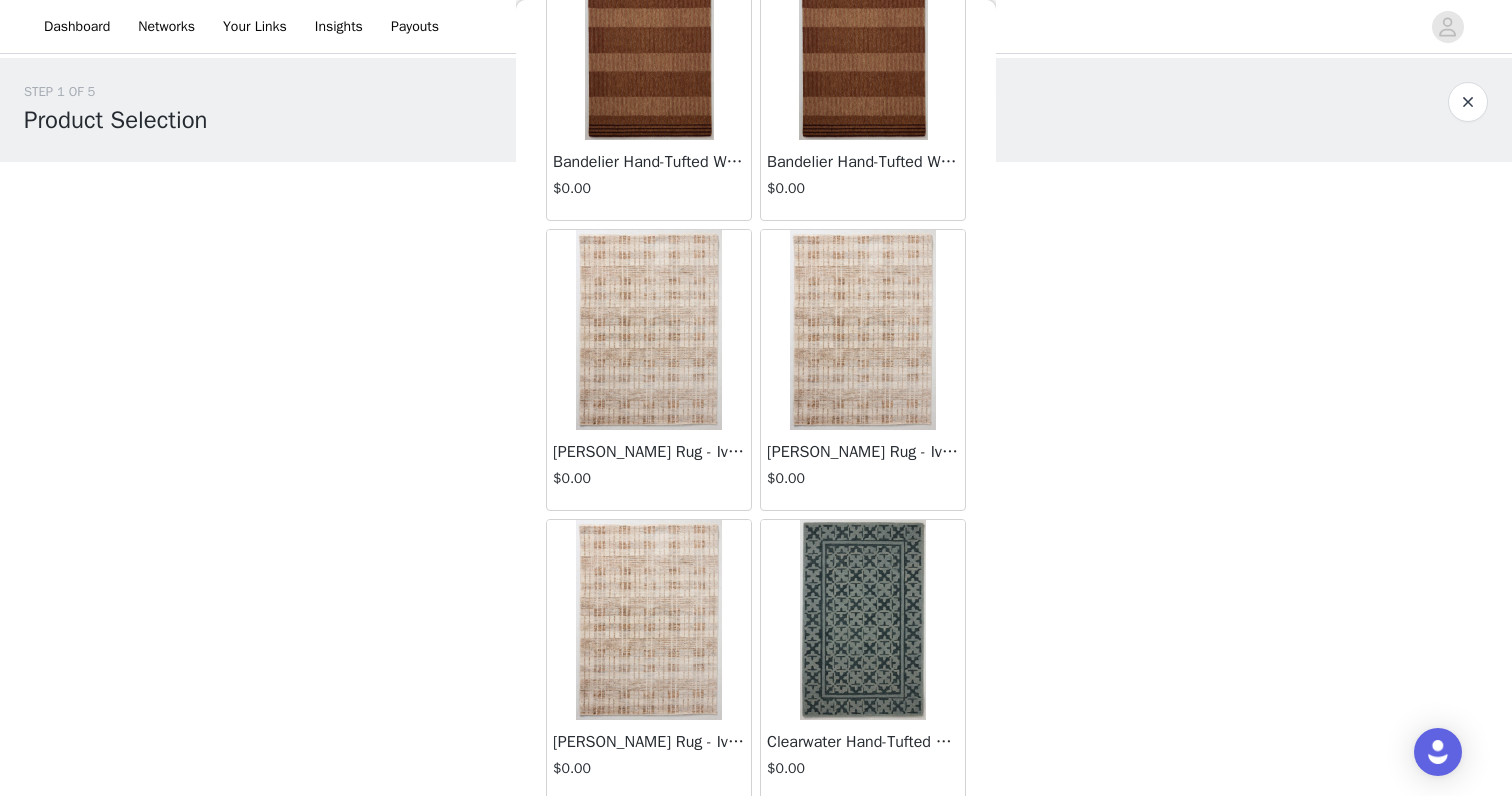 scroll, scrollTop: 178, scrollLeft: 0, axis: vertical 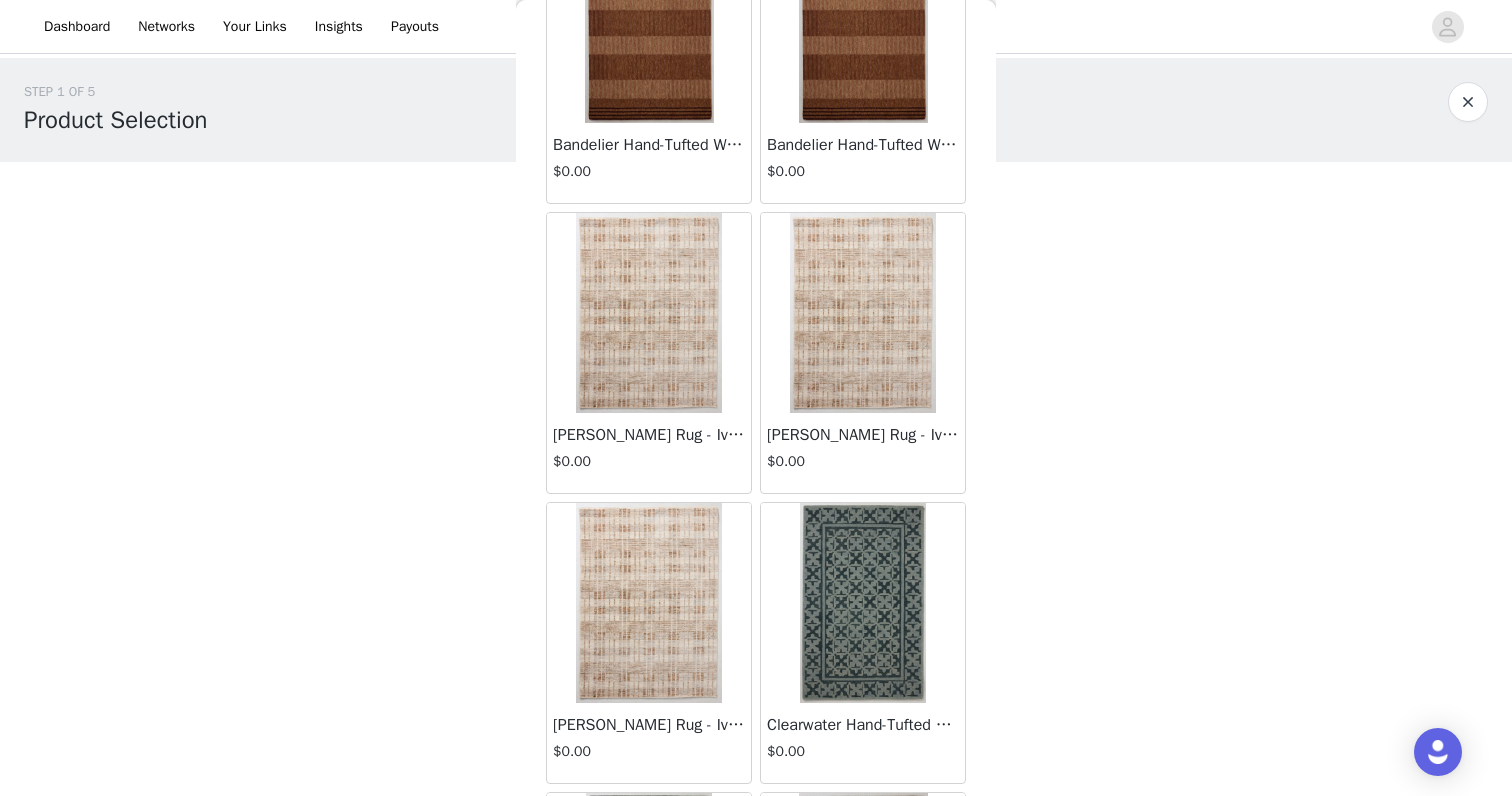 click at bounding box center [648, 603] 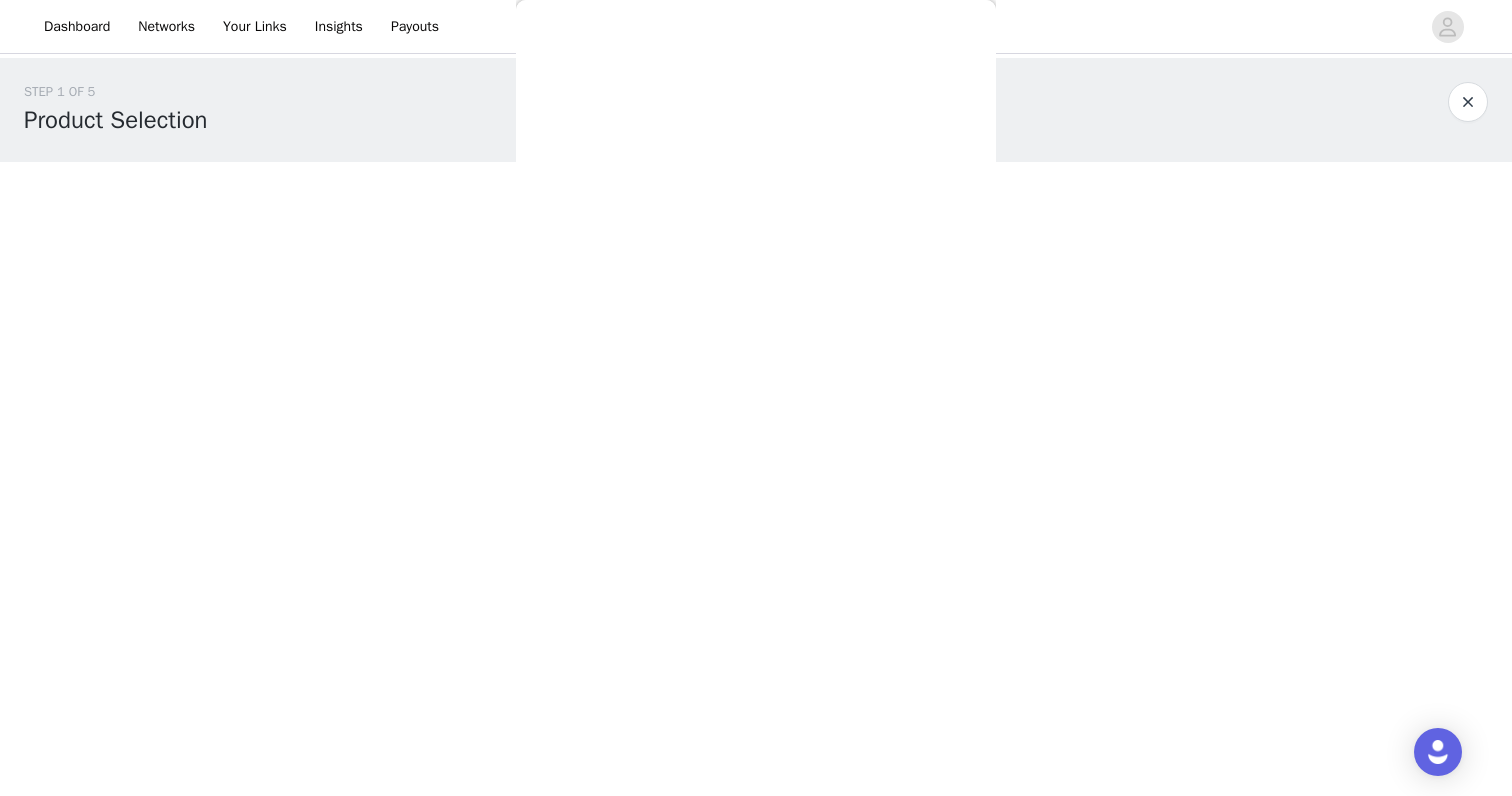 scroll, scrollTop: 0, scrollLeft: 0, axis: both 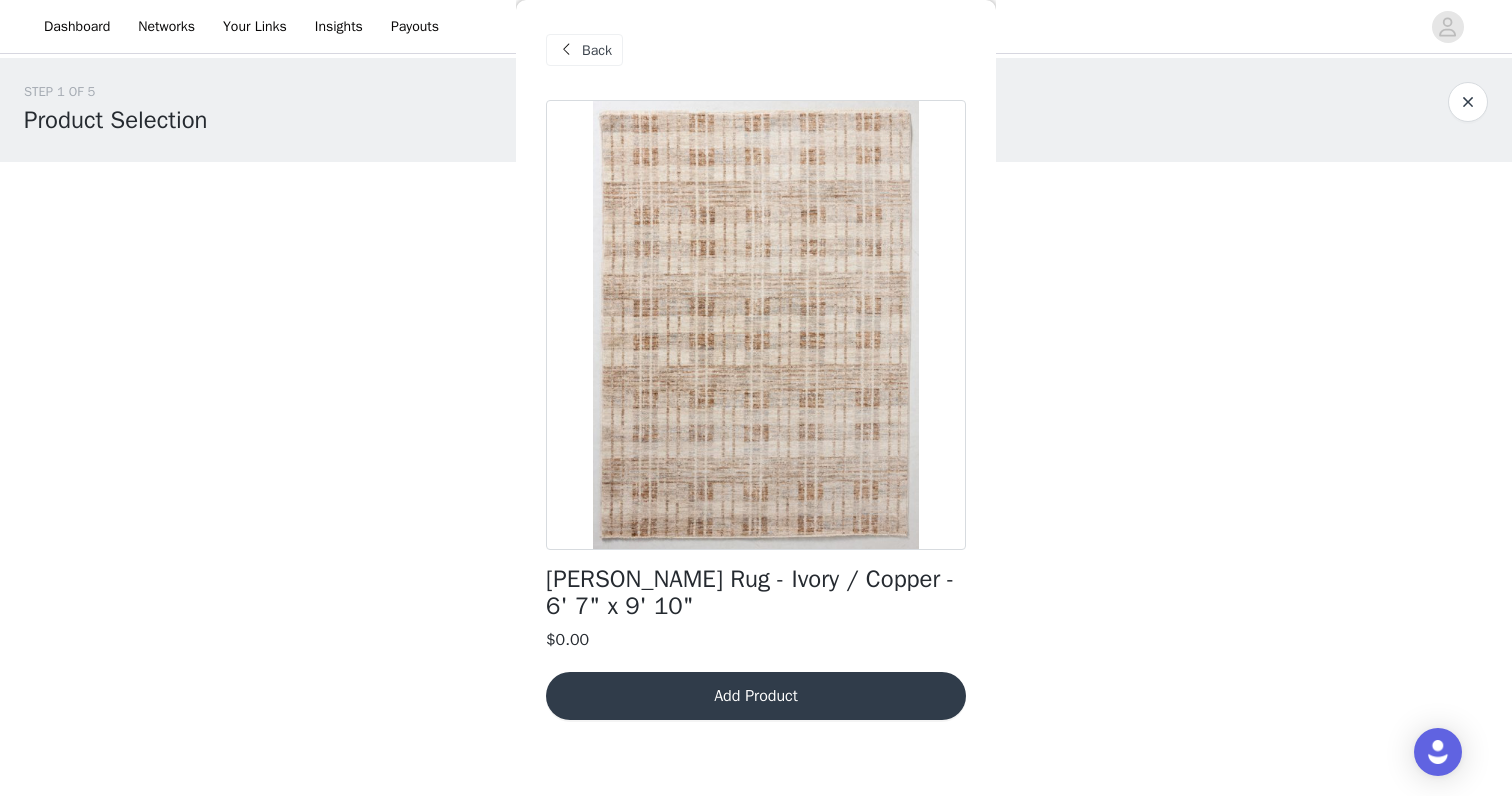 click on "Back" at bounding box center (597, 50) 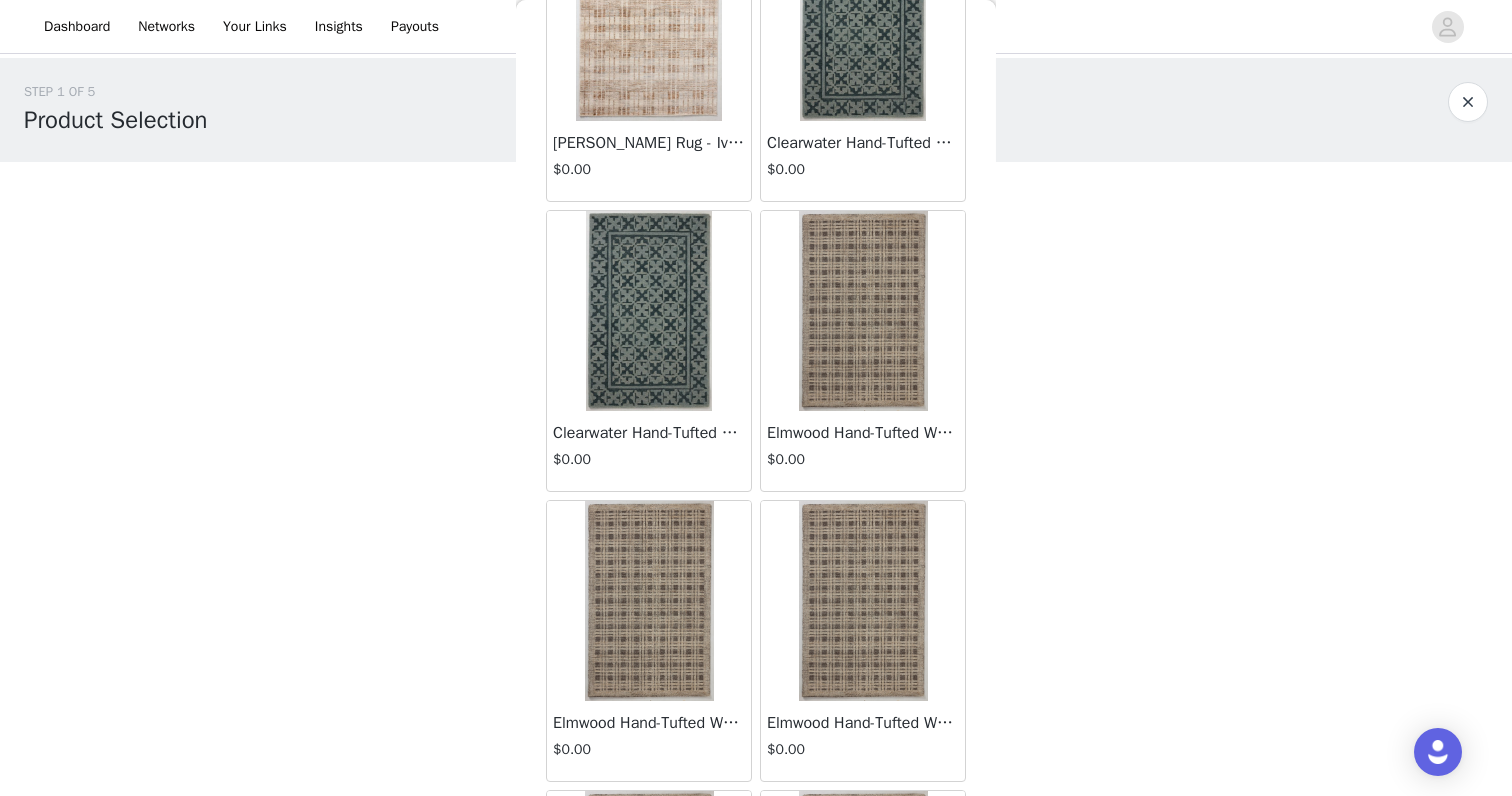 scroll, scrollTop: 725, scrollLeft: 0, axis: vertical 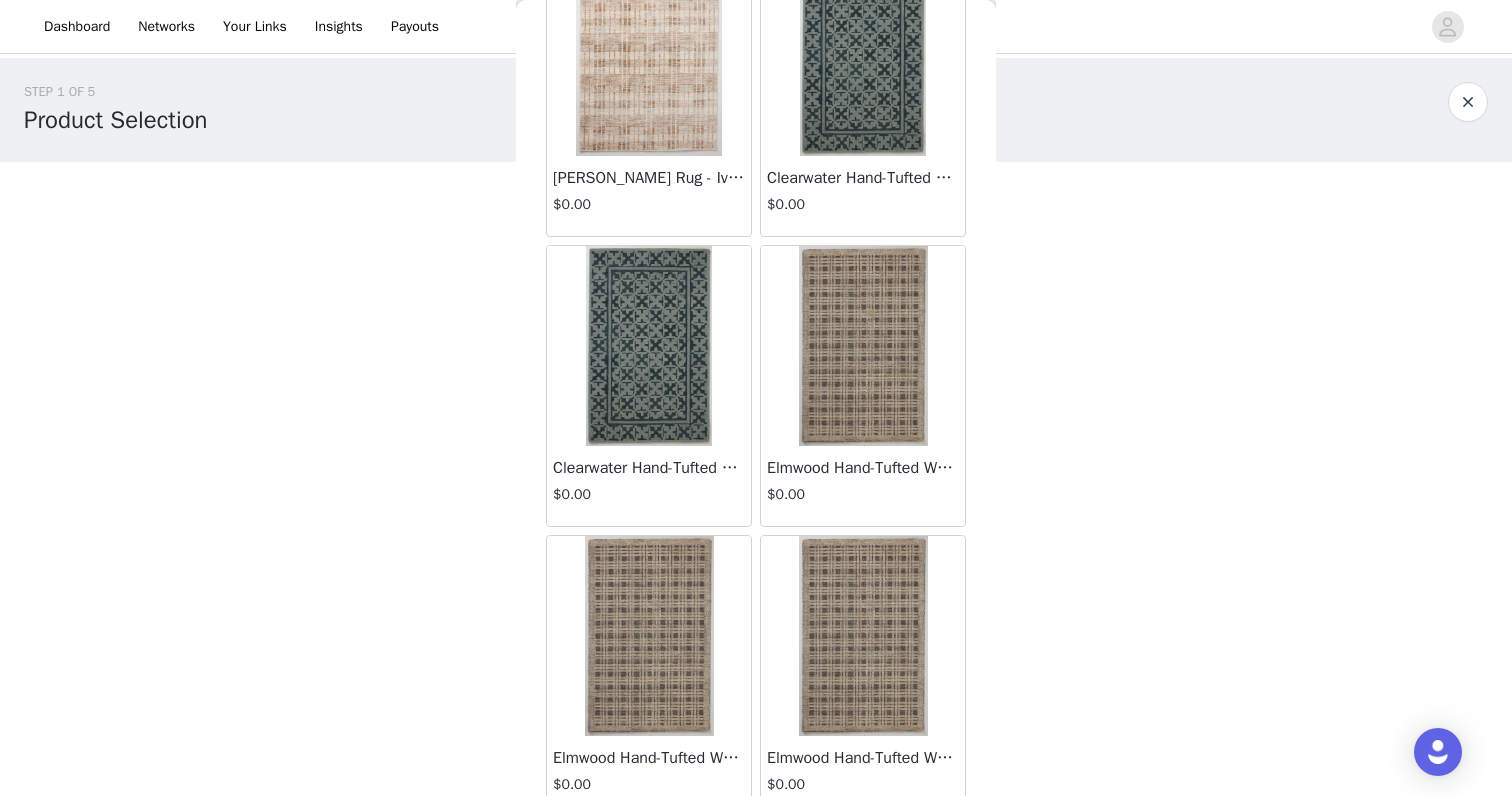 click at bounding box center (863, 346) 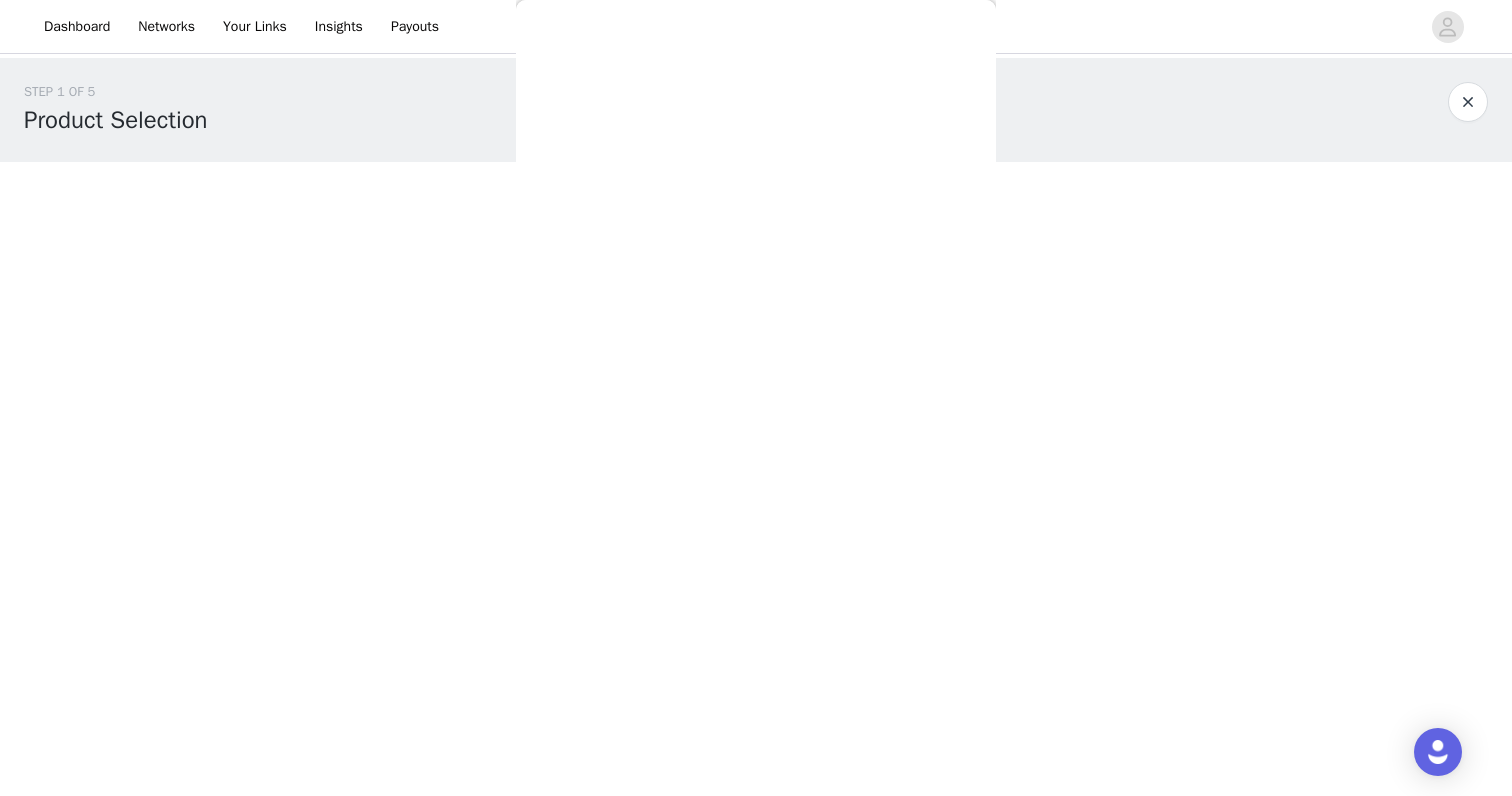 scroll, scrollTop: 0, scrollLeft: 0, axis: both 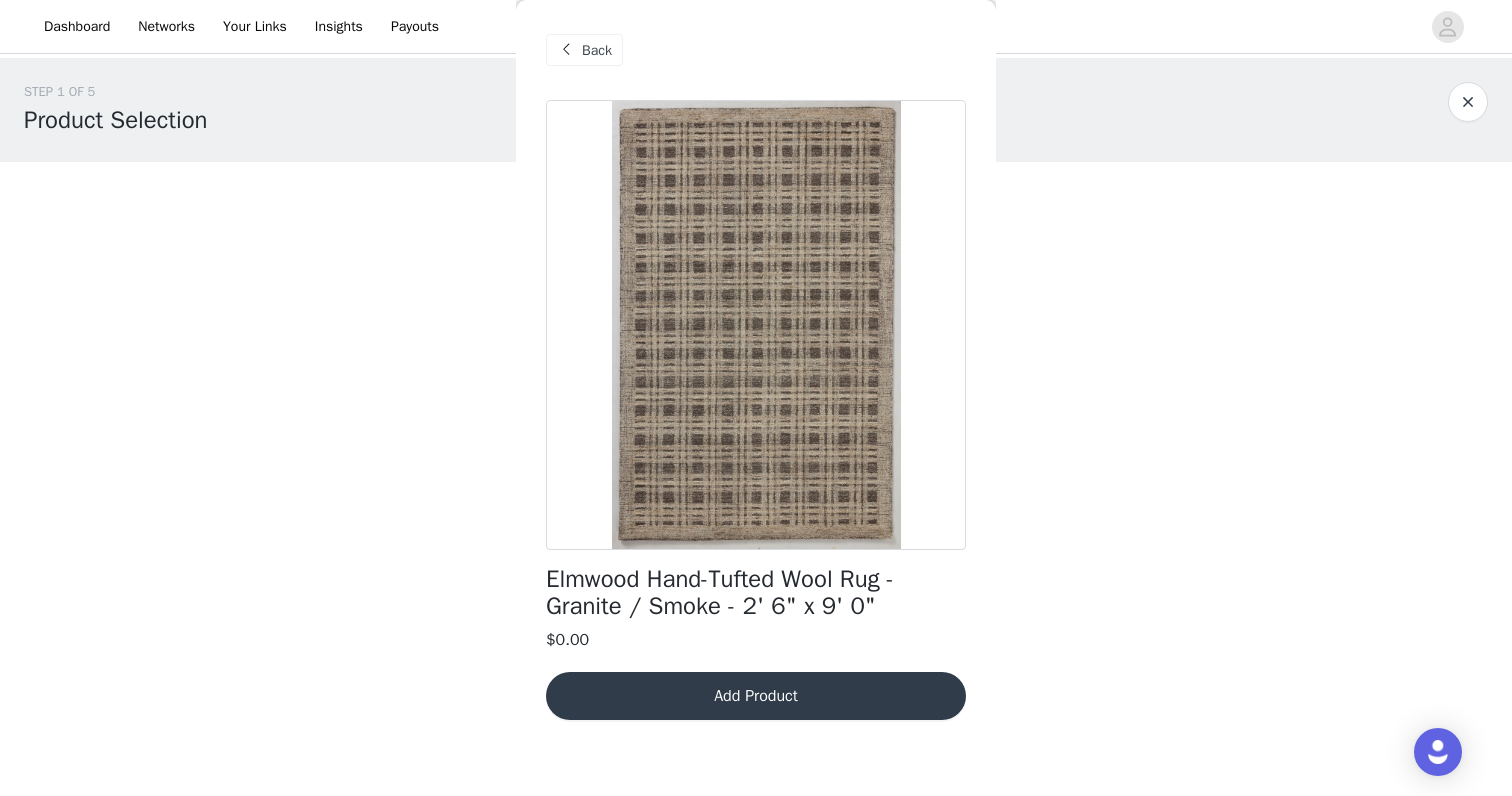 click on "Back" at bounding box center [584, 50] 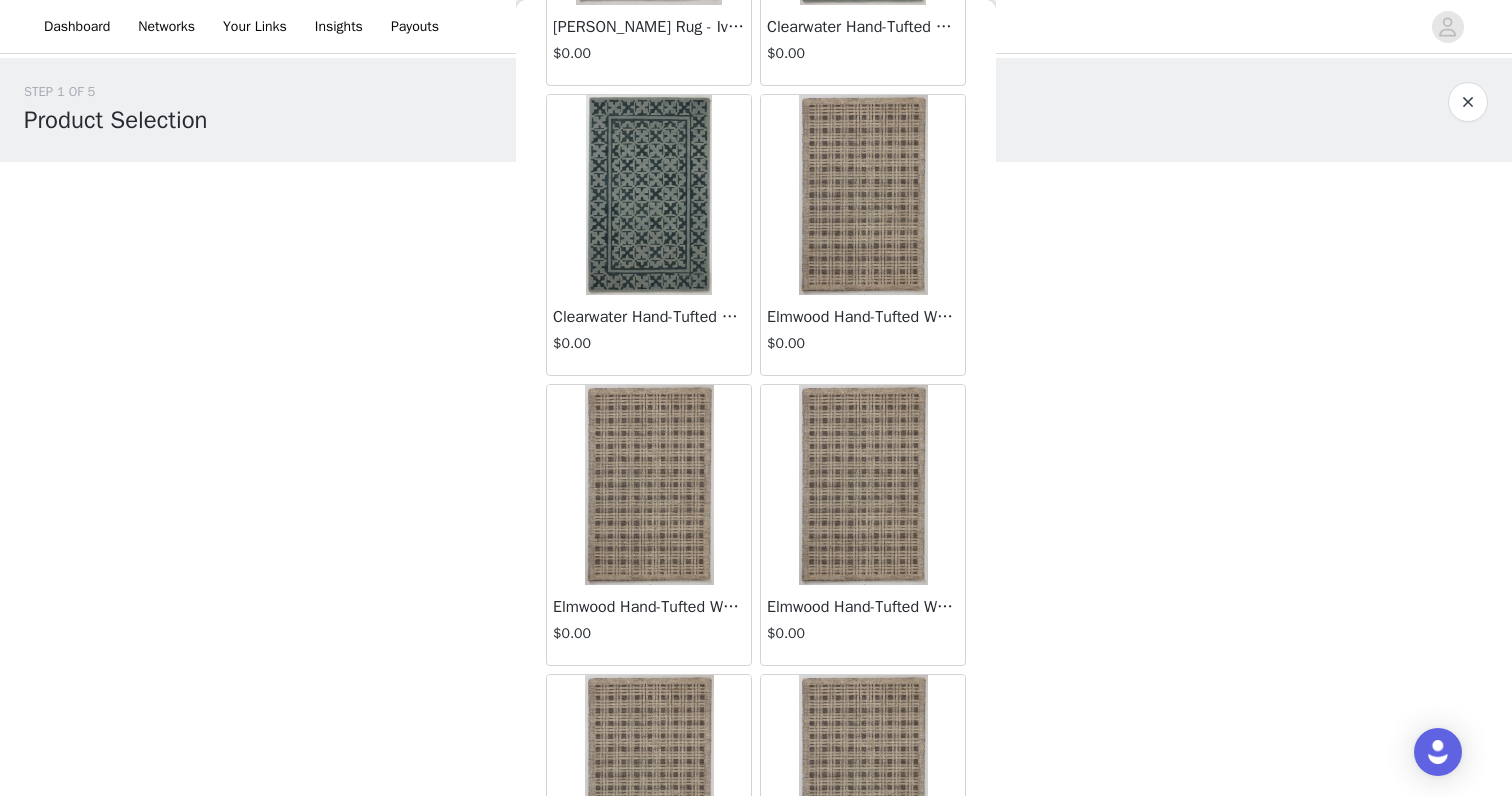 scroll, scrollTop: 883, scrollLeft: 0, axis: vertical 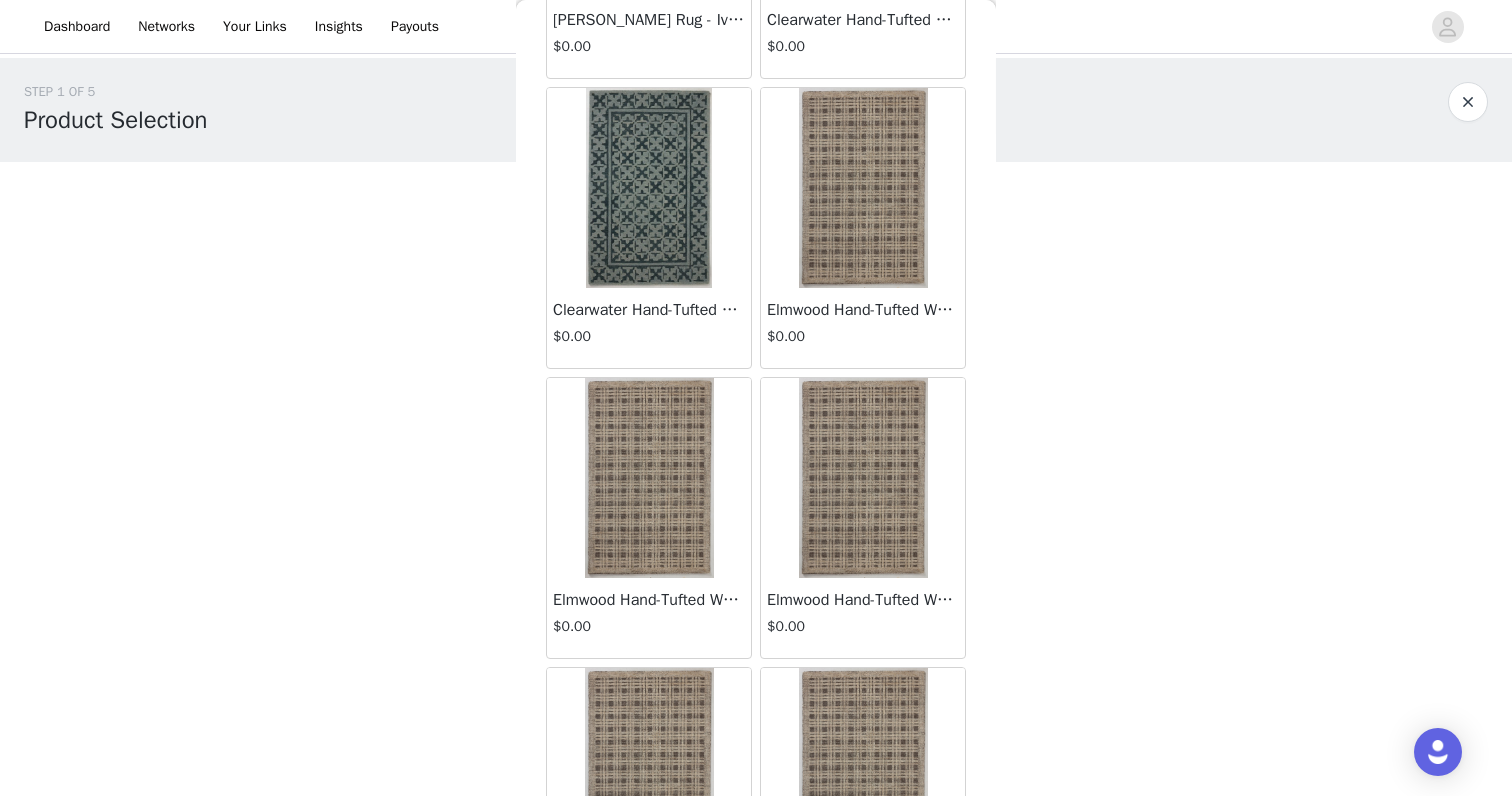 click at bounding box center [649, 478] 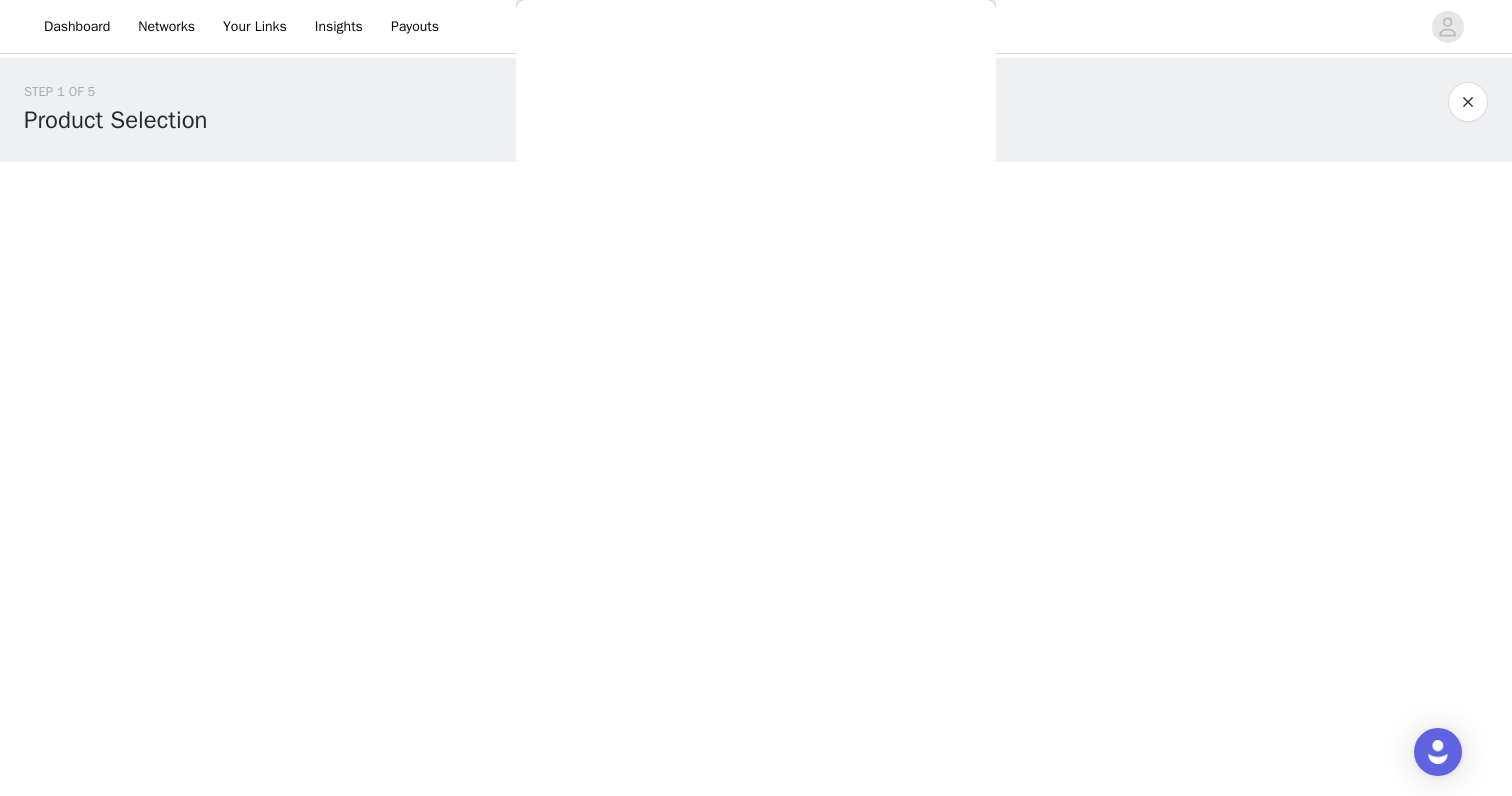 scroll, scrollTop: 0, scrollLeft: 0, axis: both 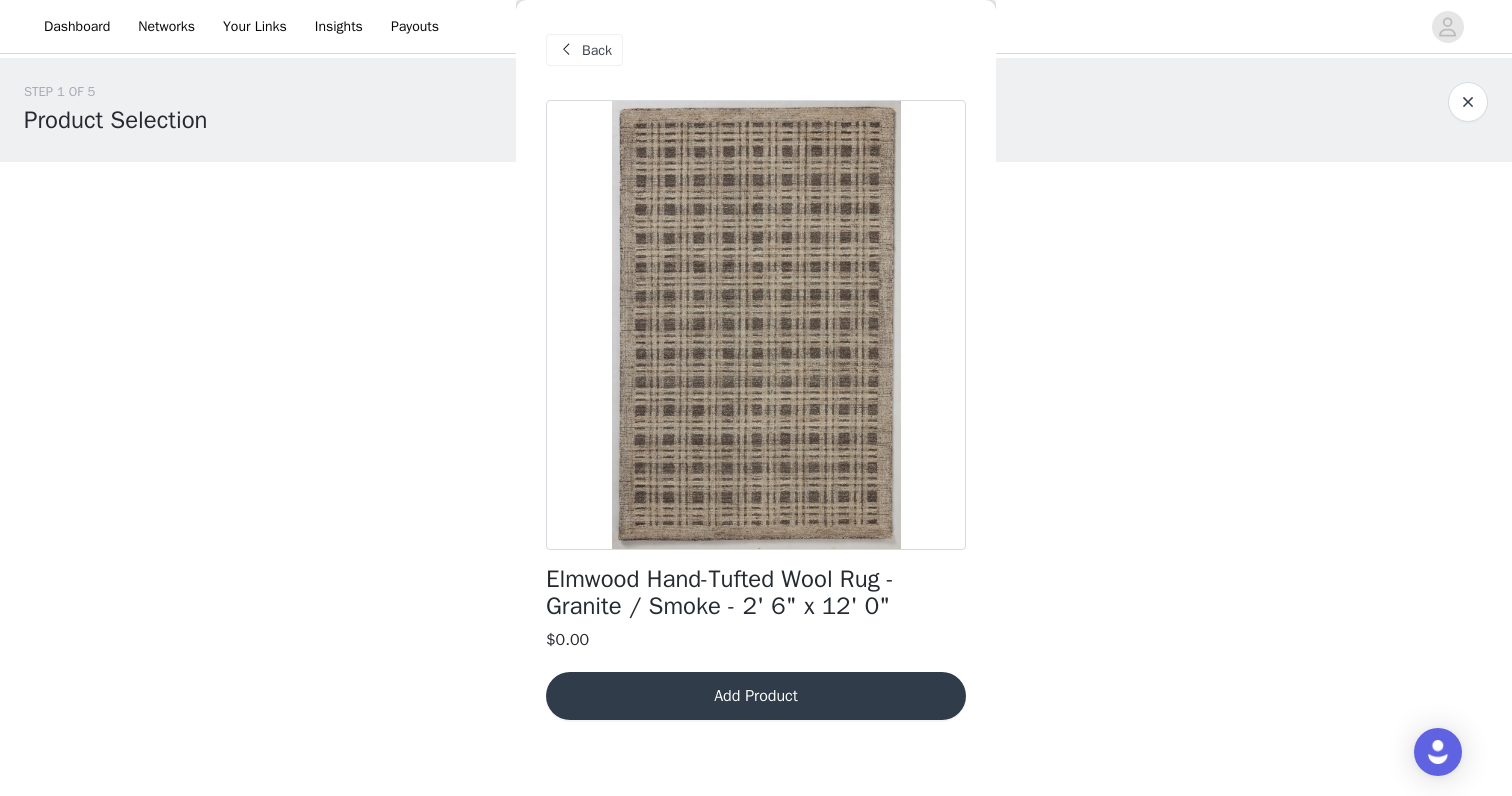 click on "Back" at bounding box center [597, 50] 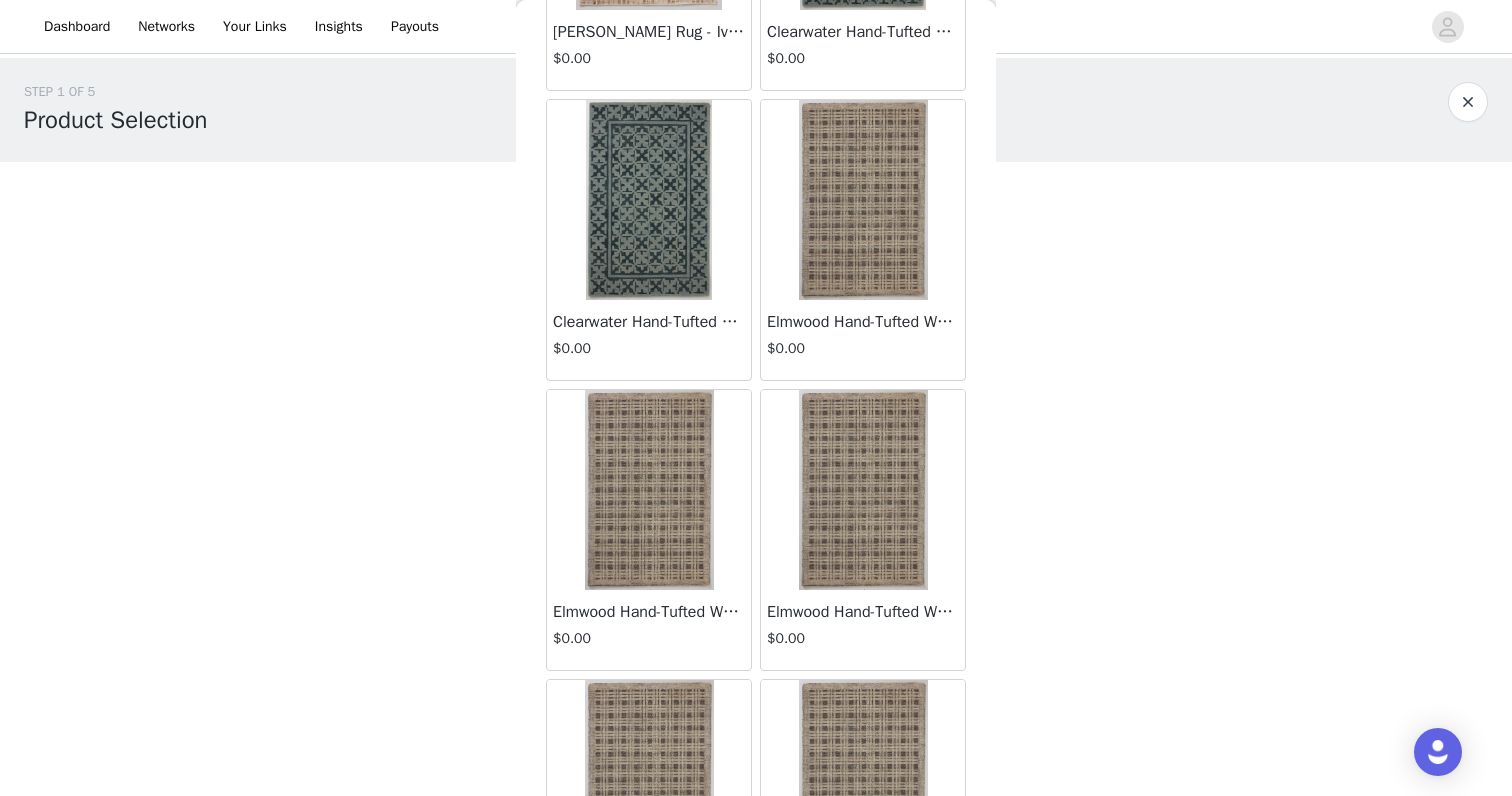 scroll, scrollTop: 904, scrollLeft: 0, axis: vertical 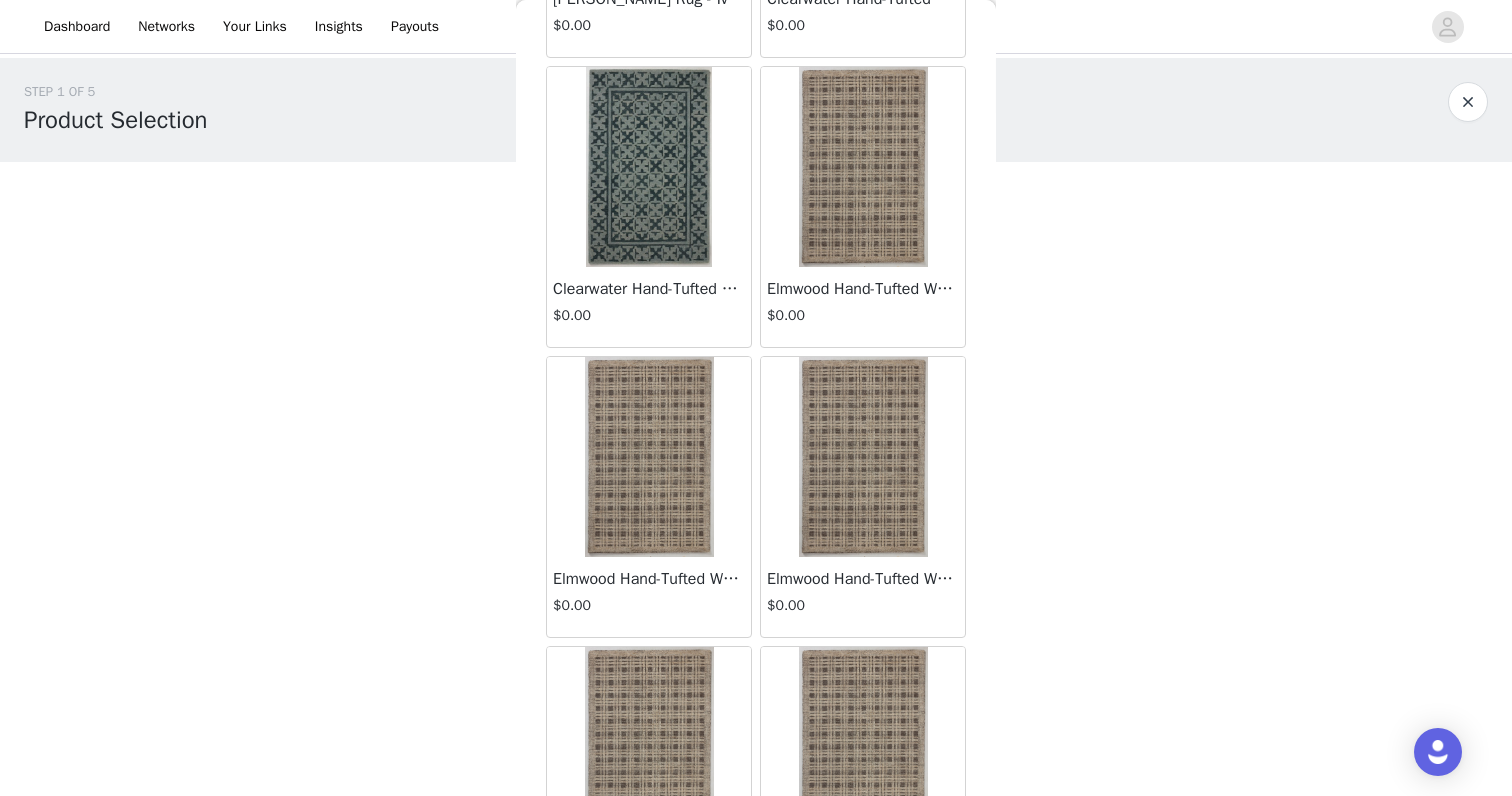 click at bounding box center [863, 457] 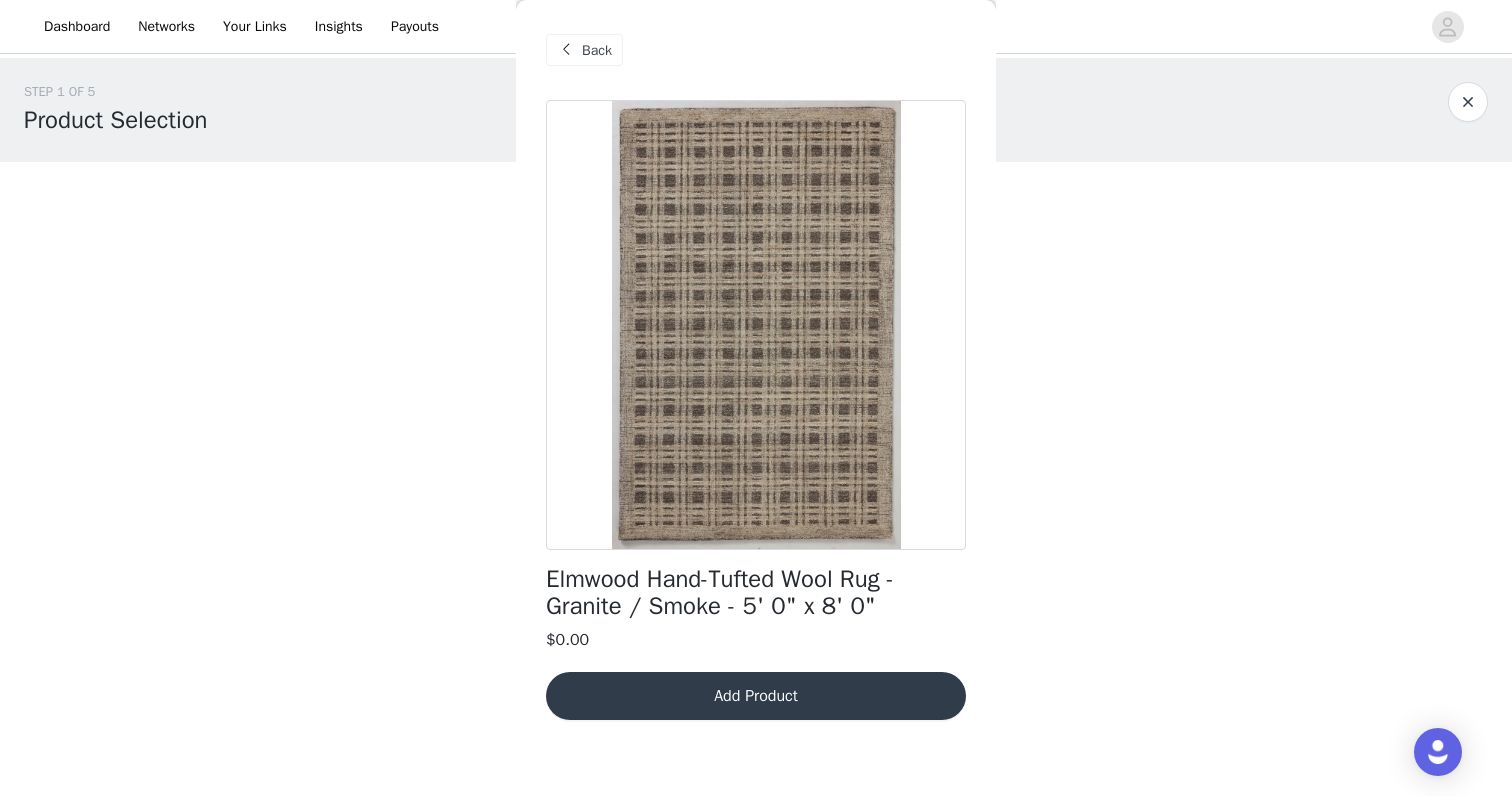 scroll, scrollTop: 0, scrollLeft: 0, axis: both 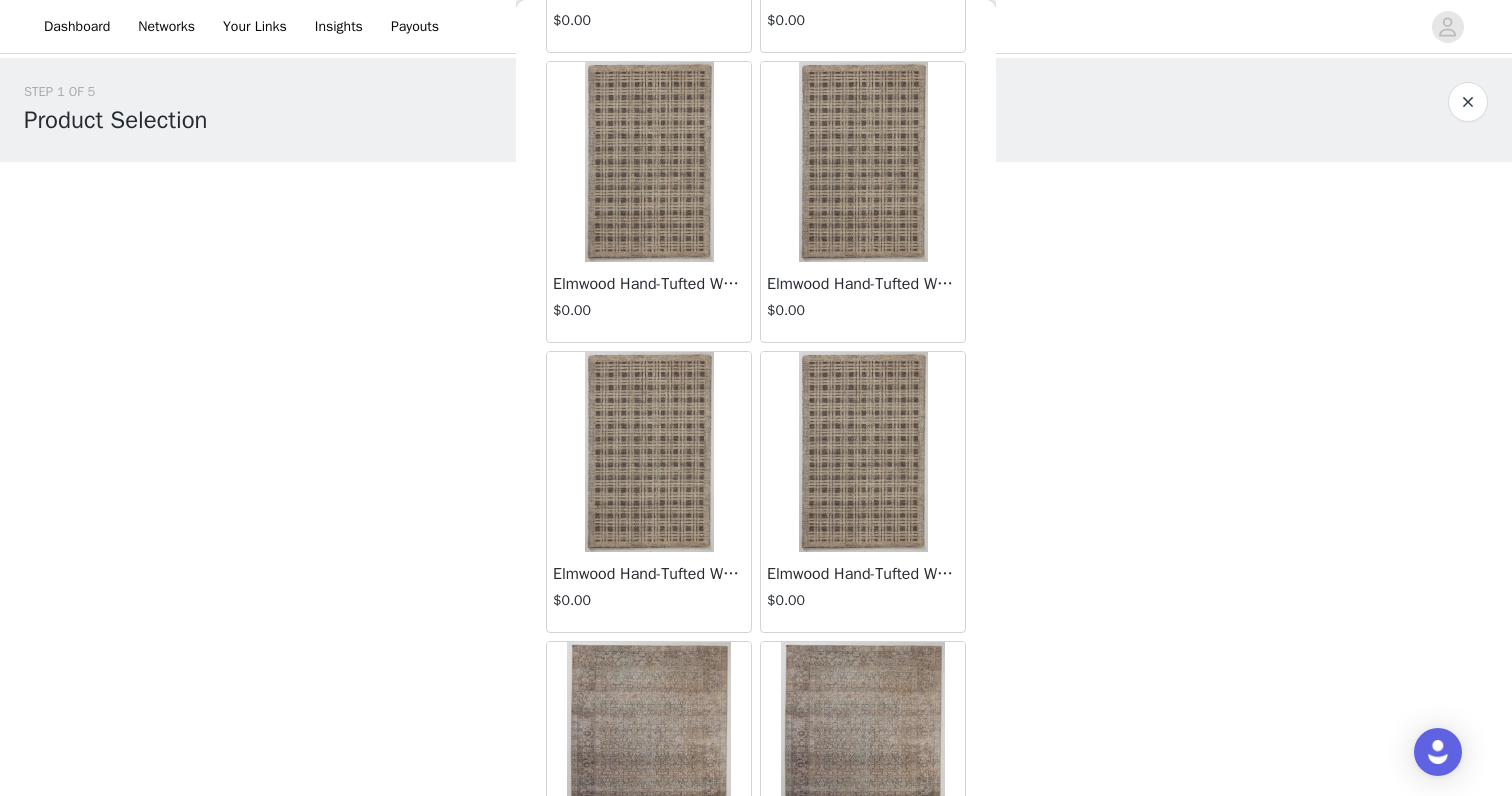 click at bounding box center [649, 452] 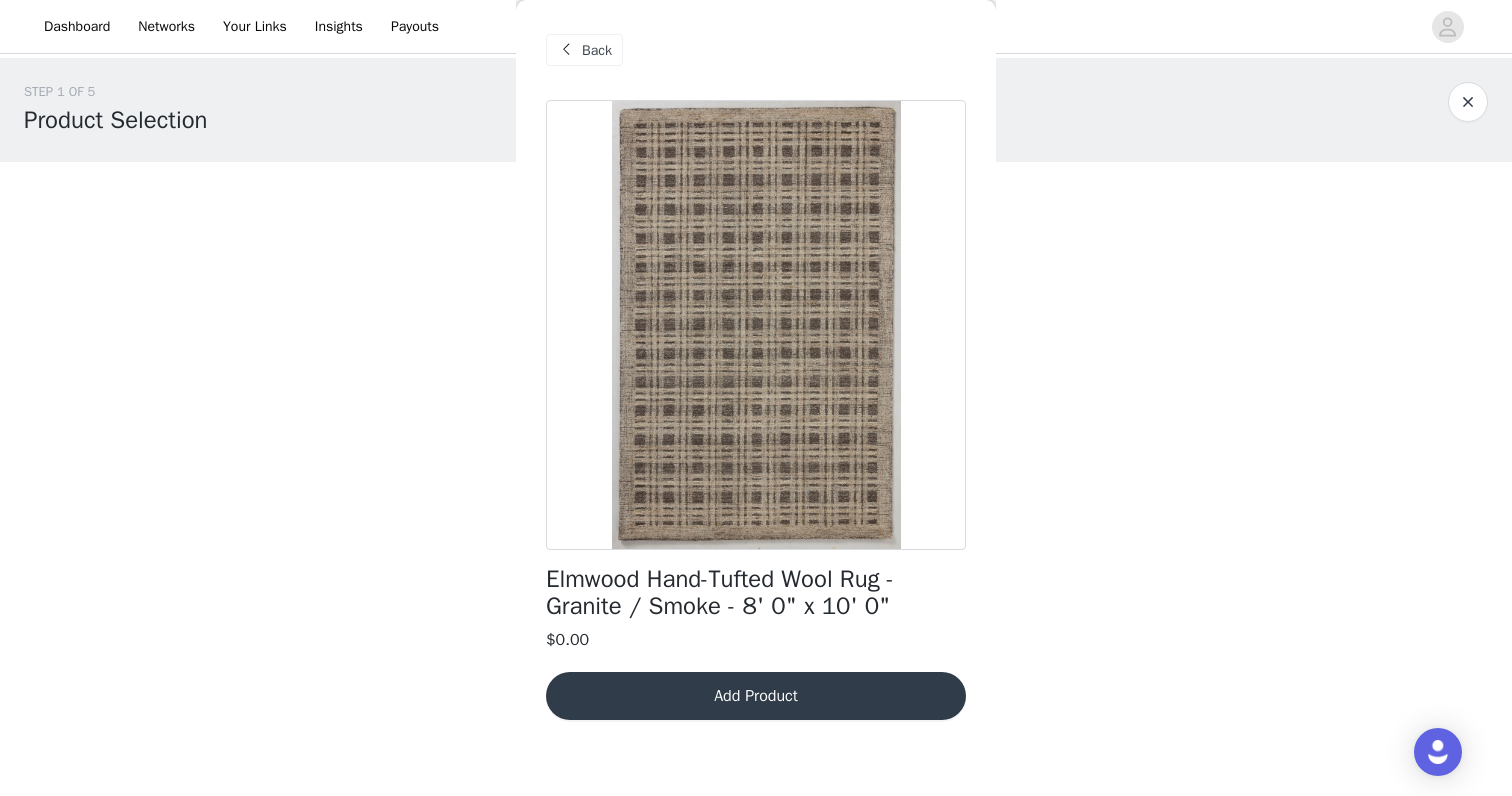 scroll, scrollTop: 0, scrollLeft: 0, axis: both 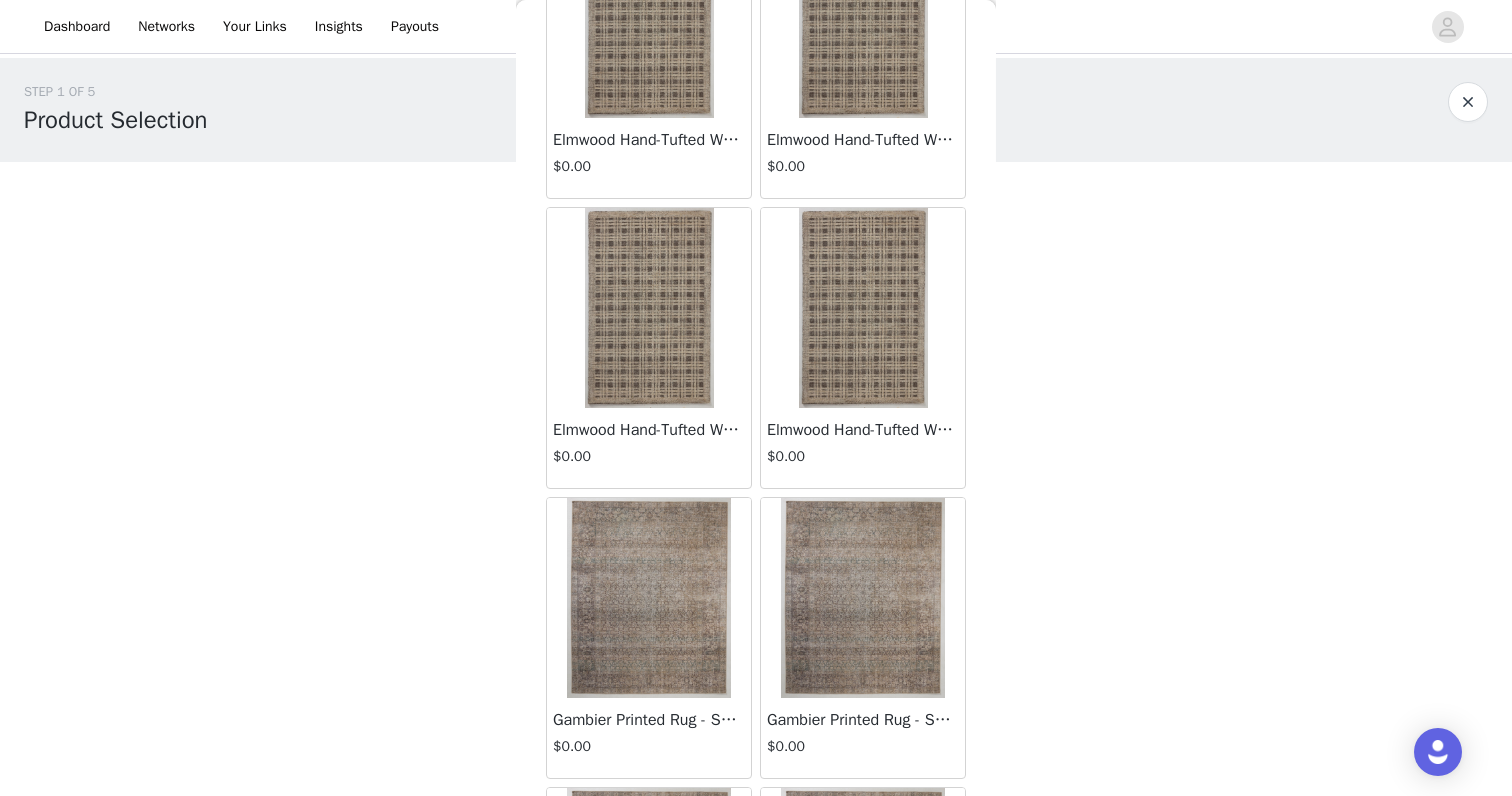 click at bounding box center [863, 308] 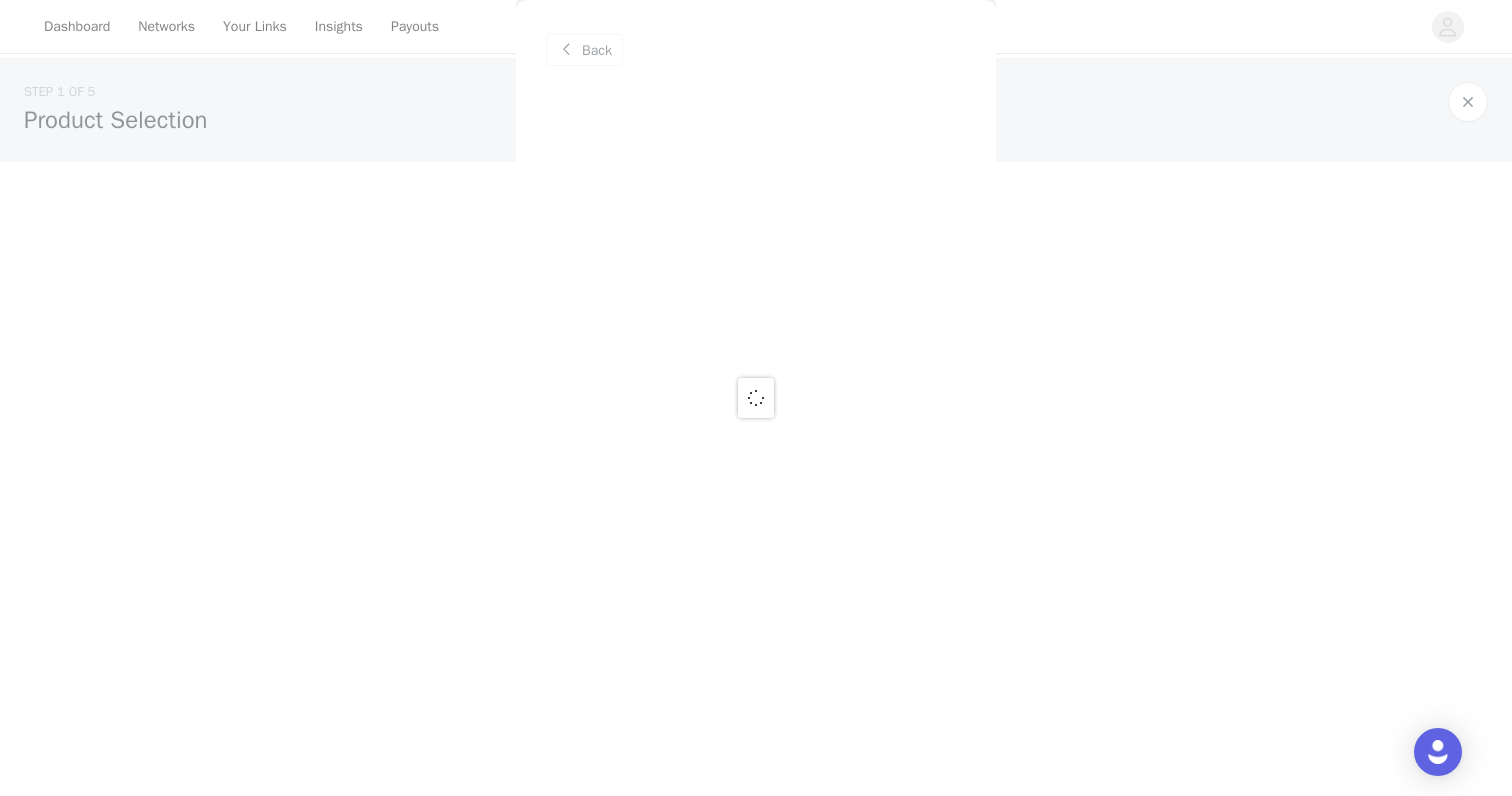 scroll, scrollTop: 0, scrollLeft: 0, axis: both 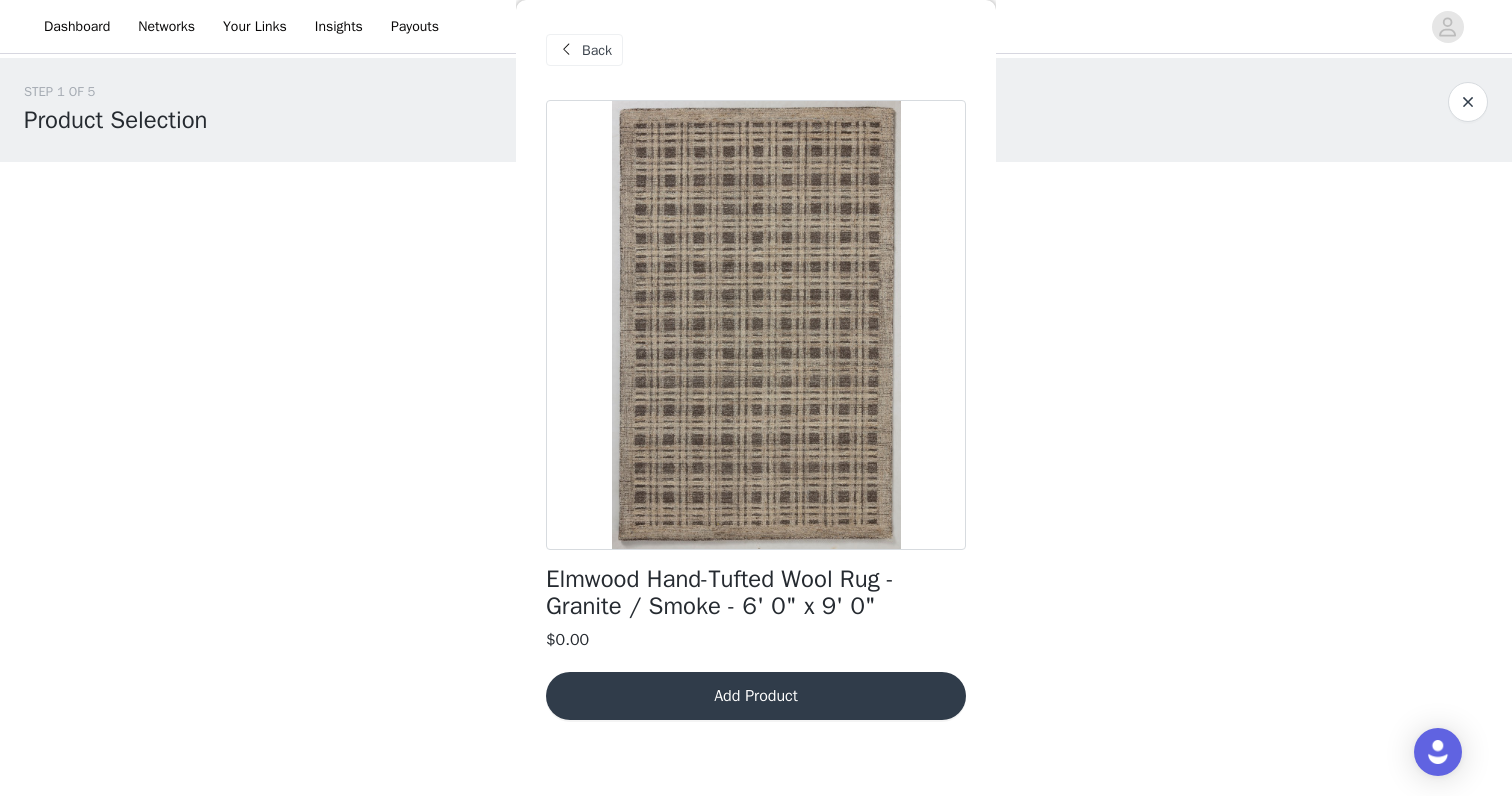 click on "Back" at bounding box center (597, 50) 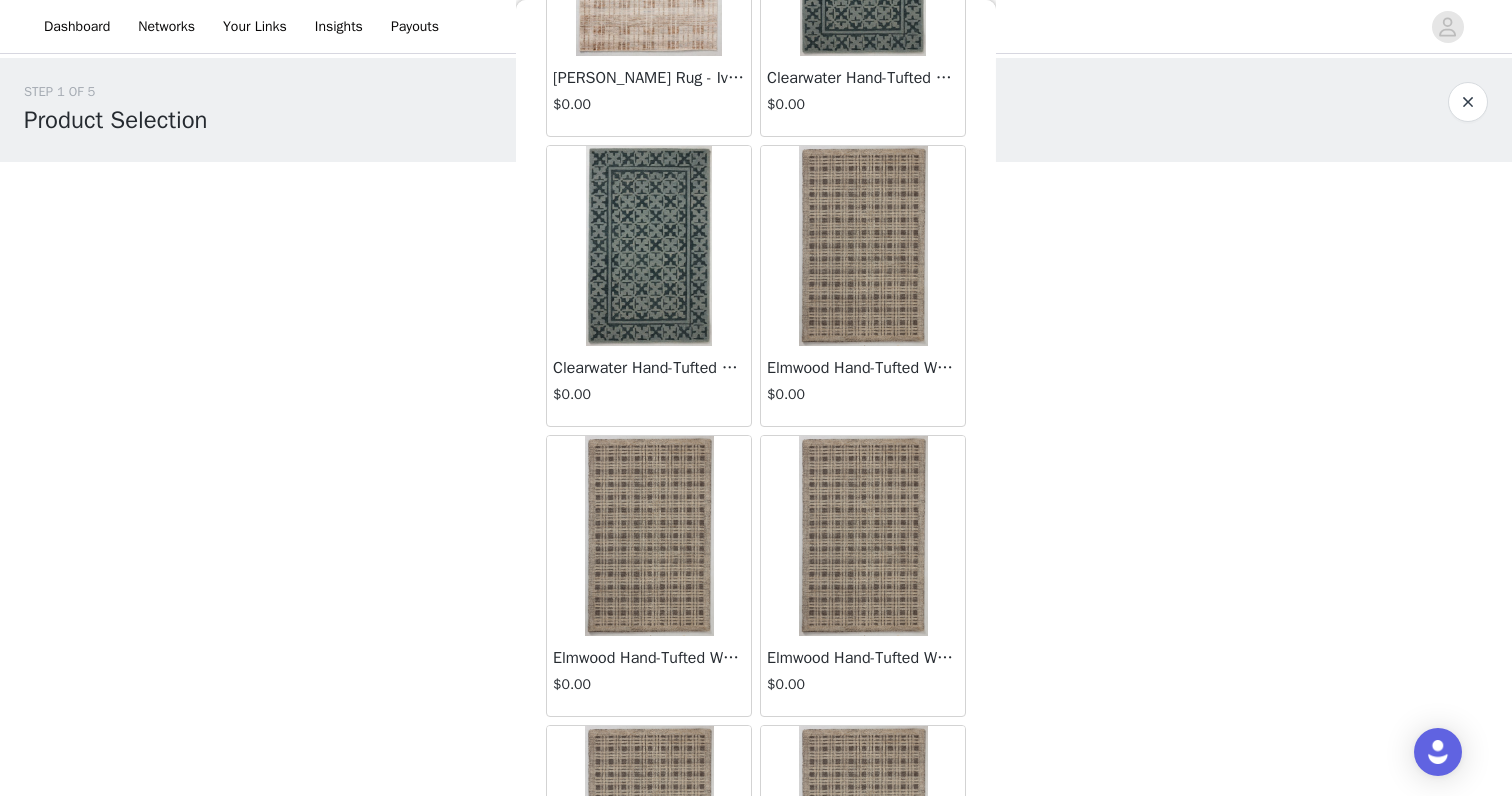 scroll, scrollTop: 826, scrollLeft: 0, axis: vertical 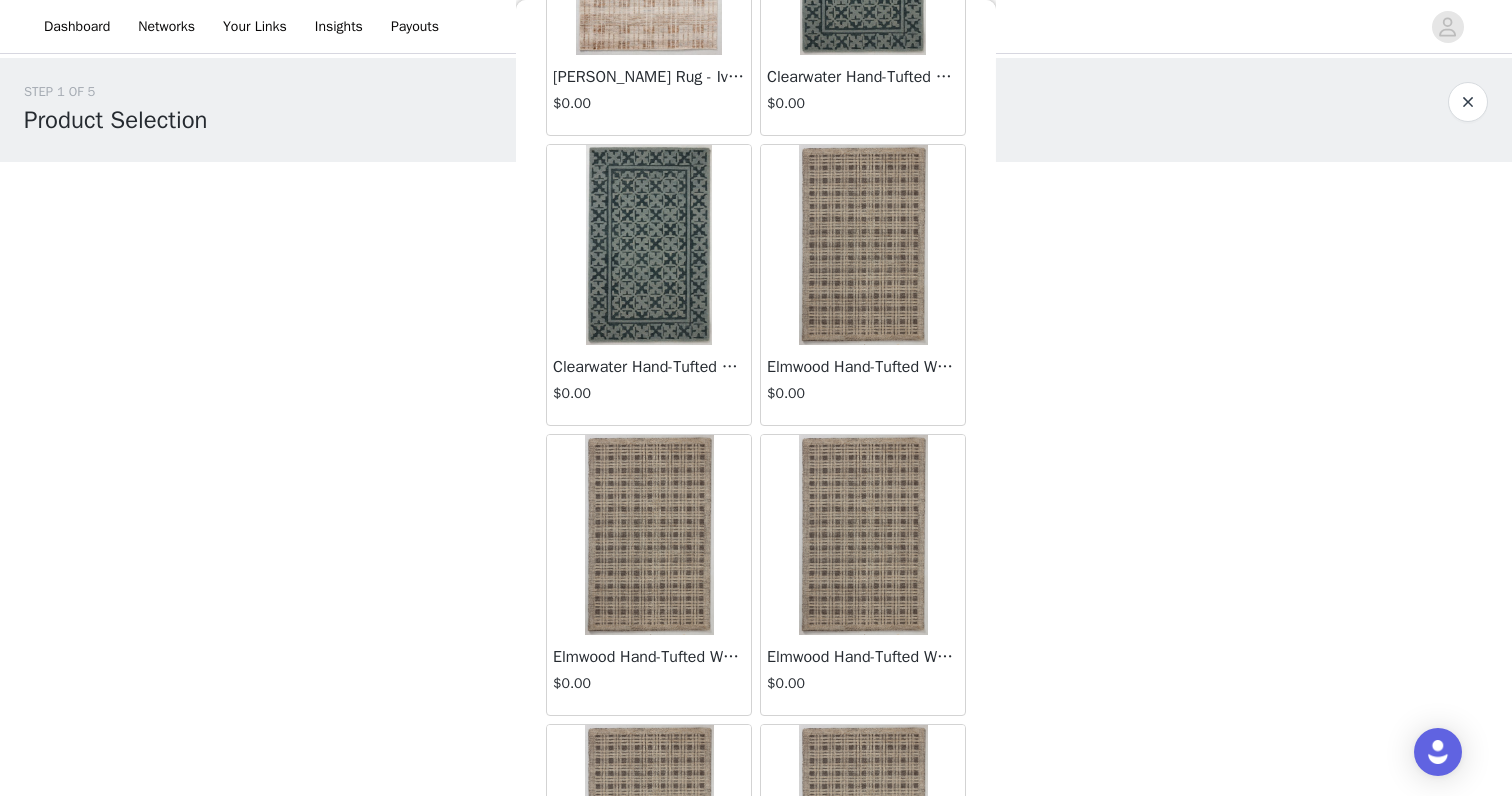 click at bounding box center [649, 245] 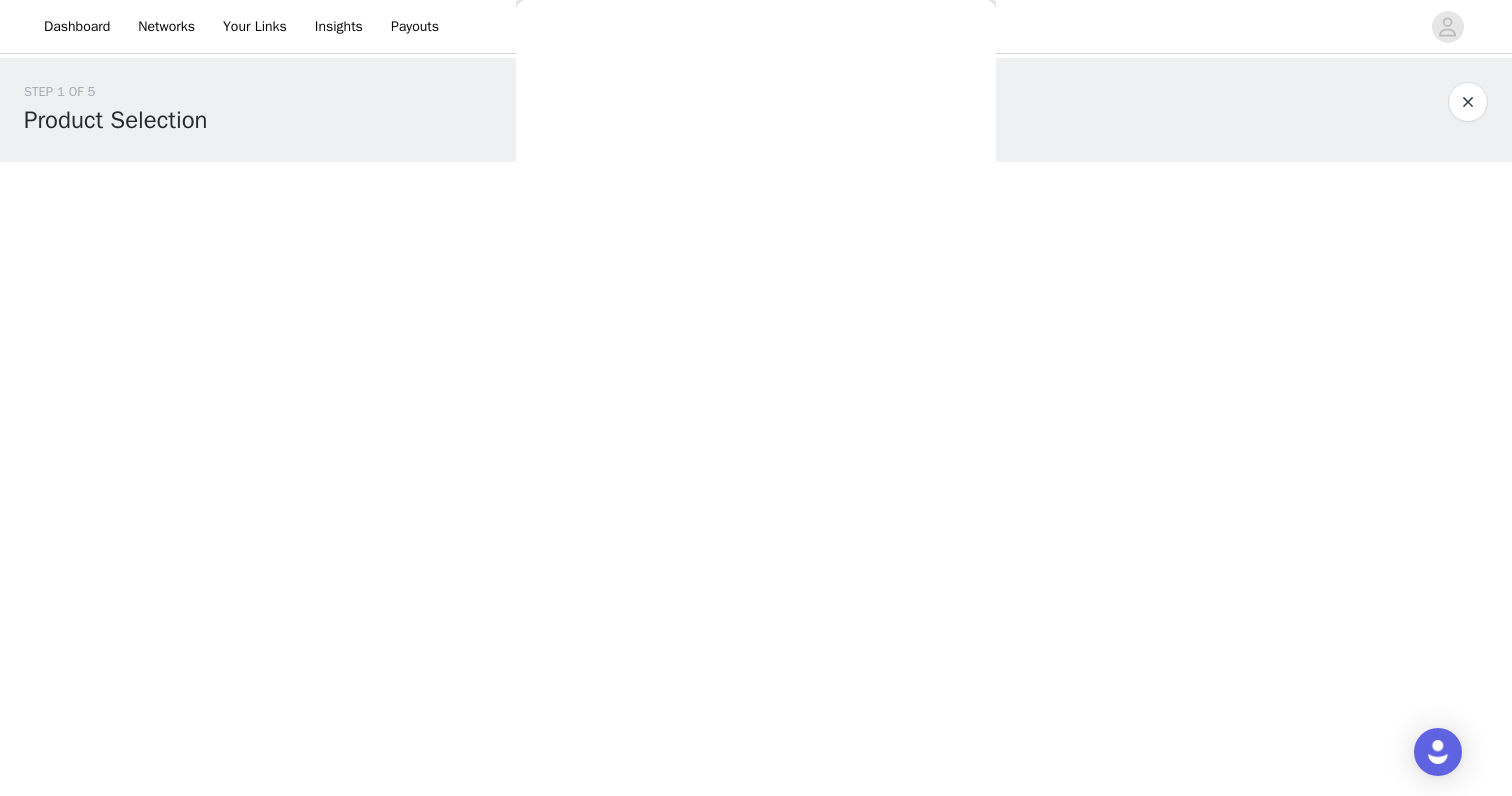 scroll, scrollTop: 0, scrollLeft: 0, axis: both 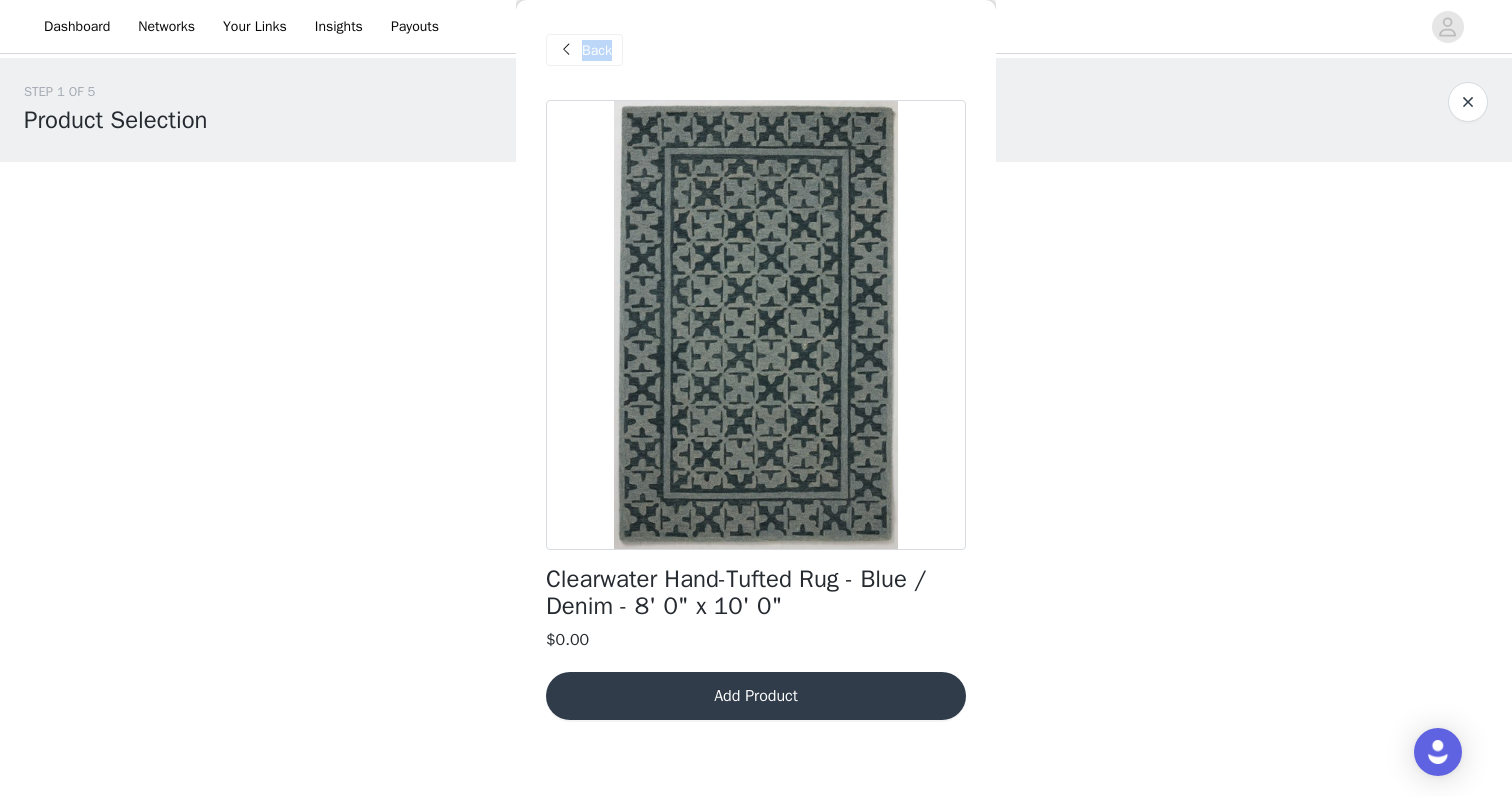 click on "Back" at bounding box center (584, 50) 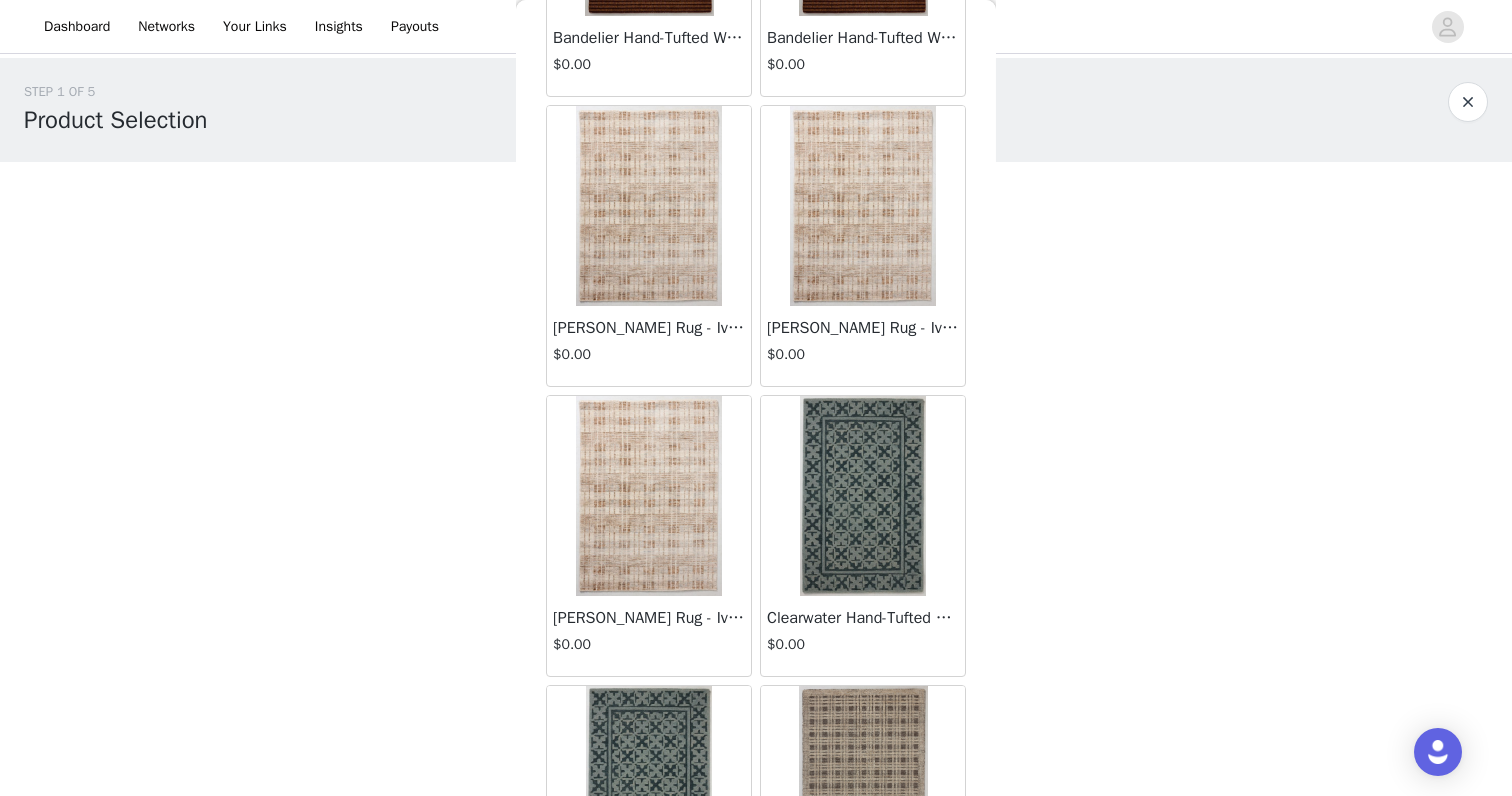scroll, scrollTop: 303, scrollLeft: 0, axis: vertical 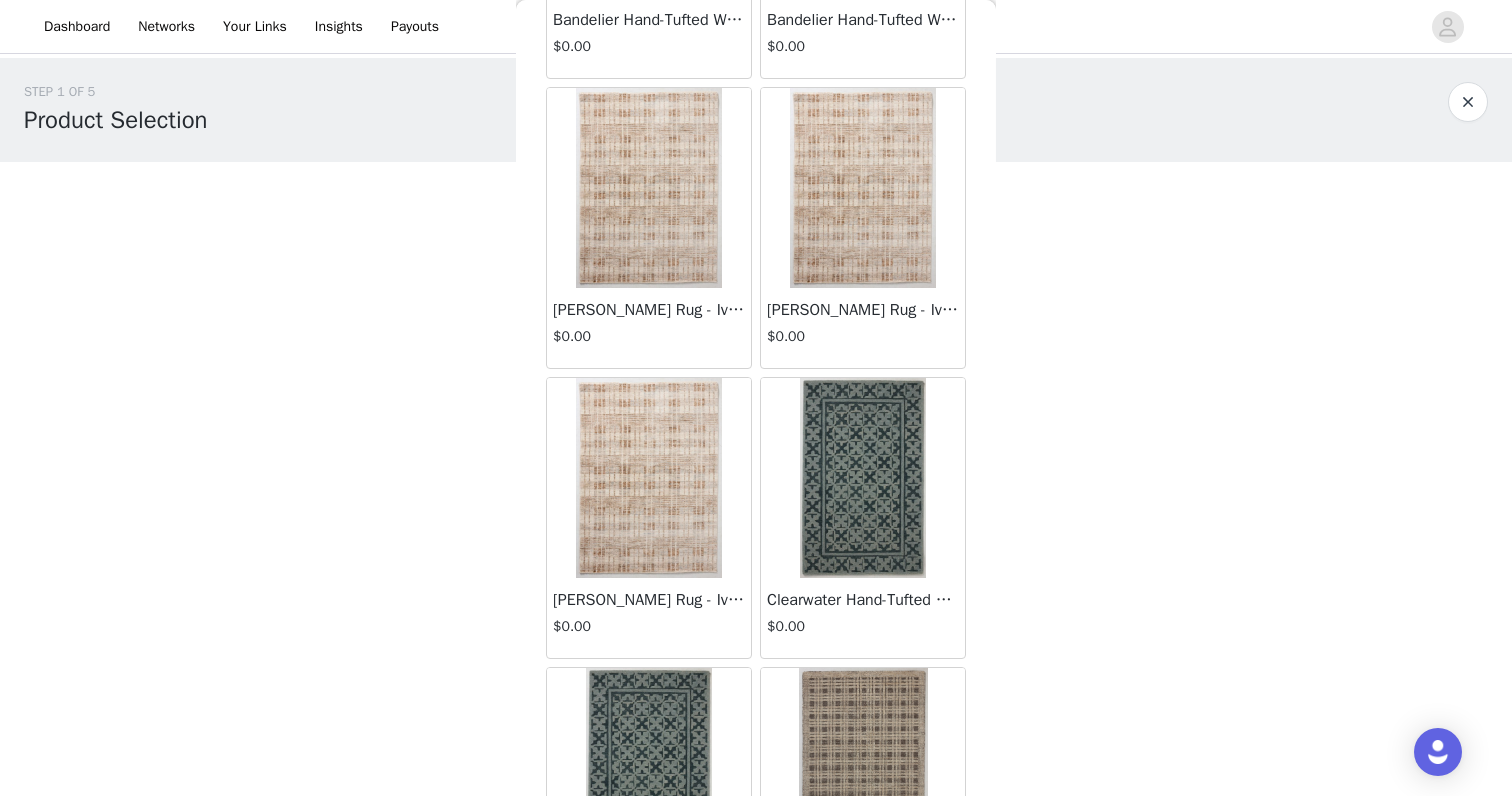 click at bounding box center [863, 478] 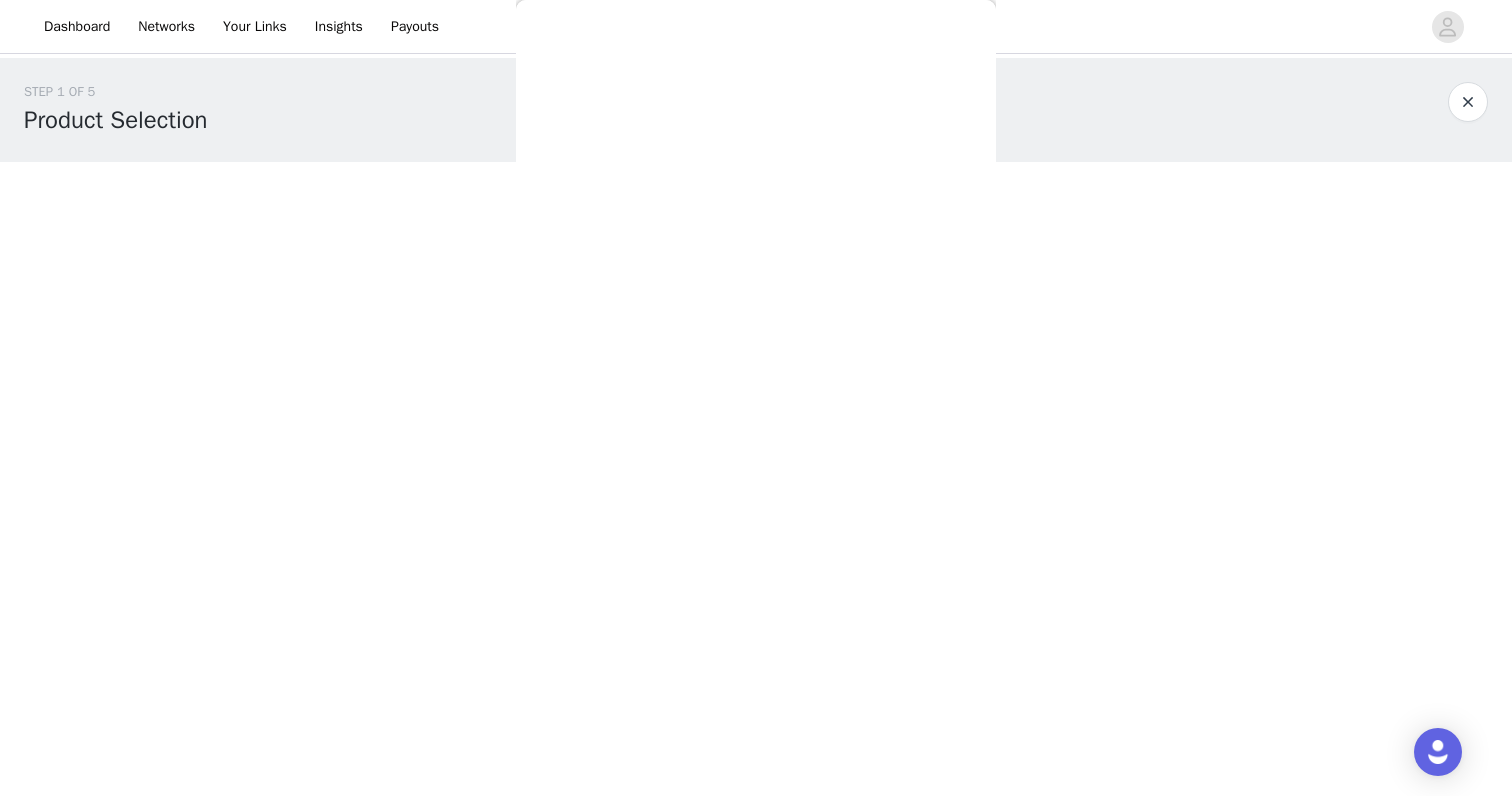scroll, scrollTop: 0, scrollLeft: 0, axis: both 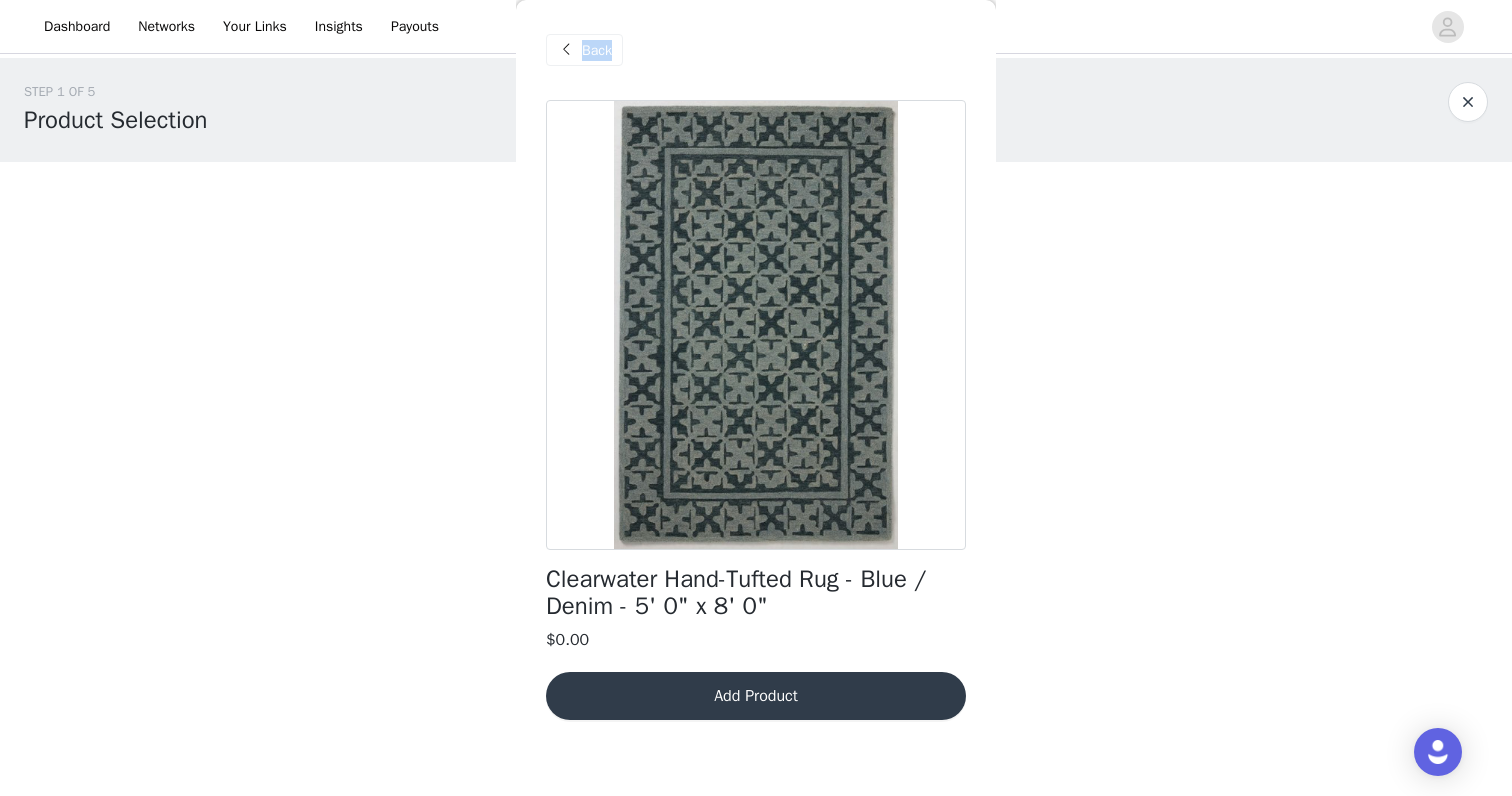 click on "Back" at bounding box center (597, 50) 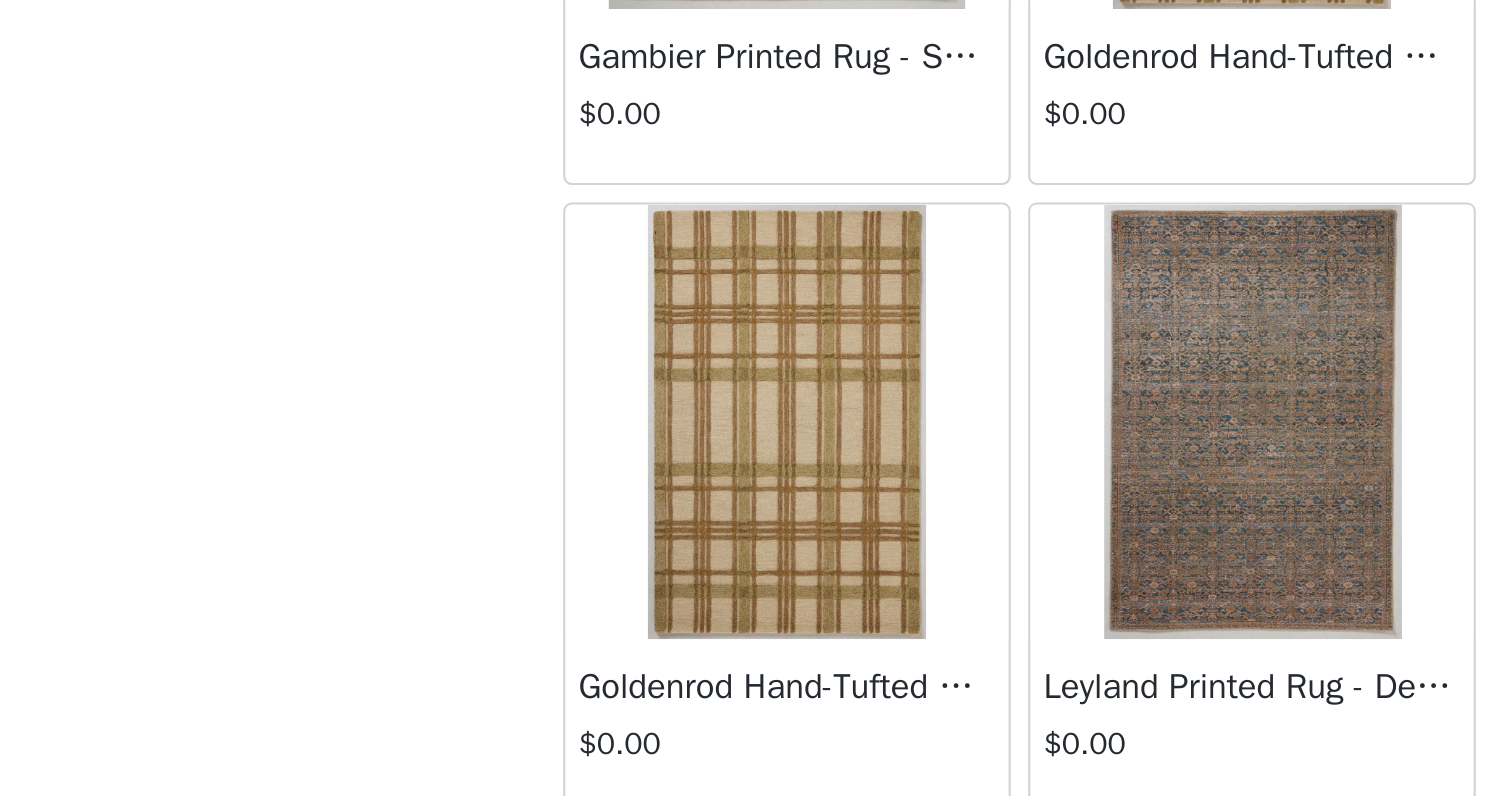 scroll, scrollTop: 2264, scrollLeft: 0, axis: vertical 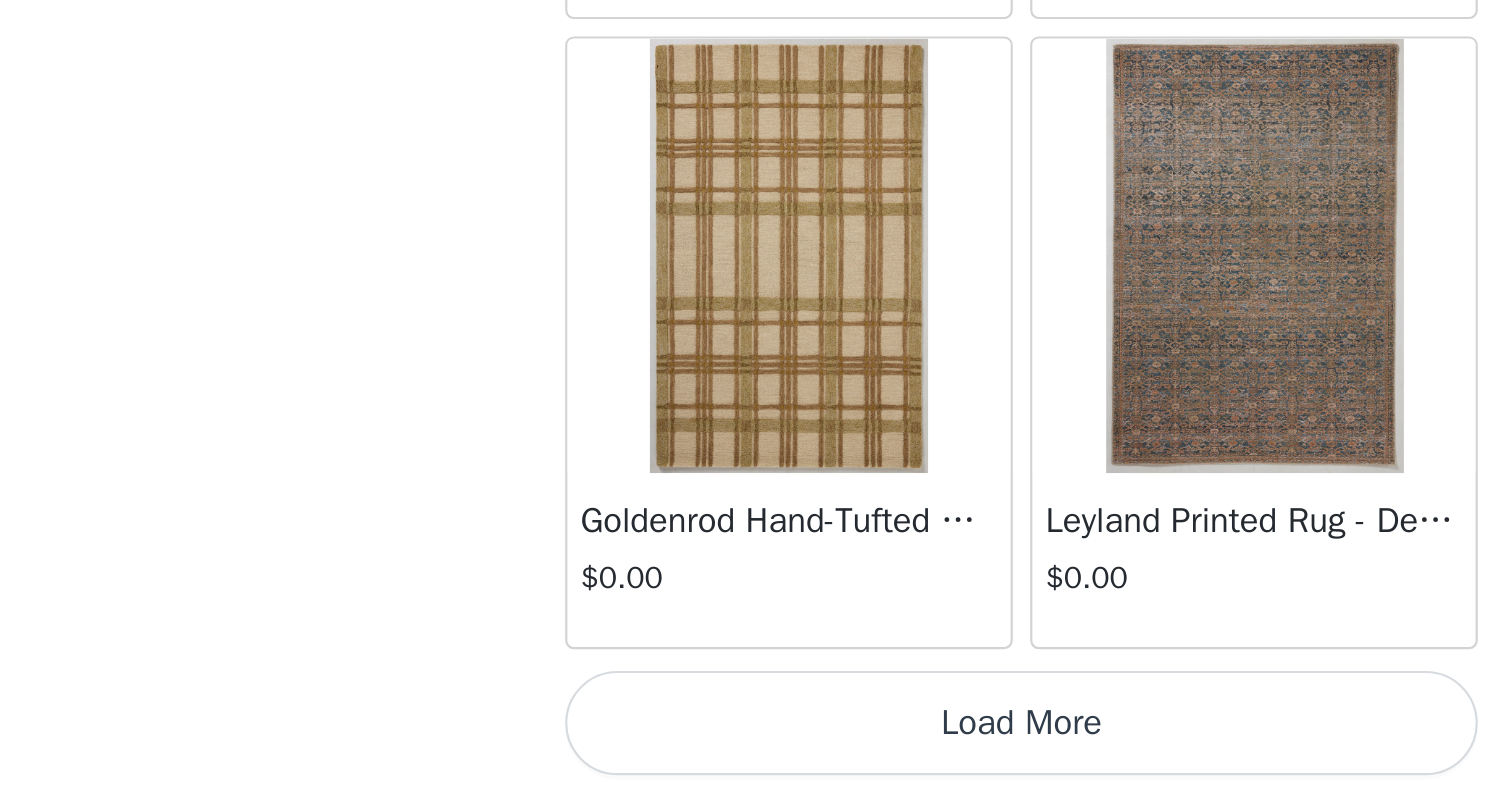 click on "Load More" at bounding box center (756, 762) 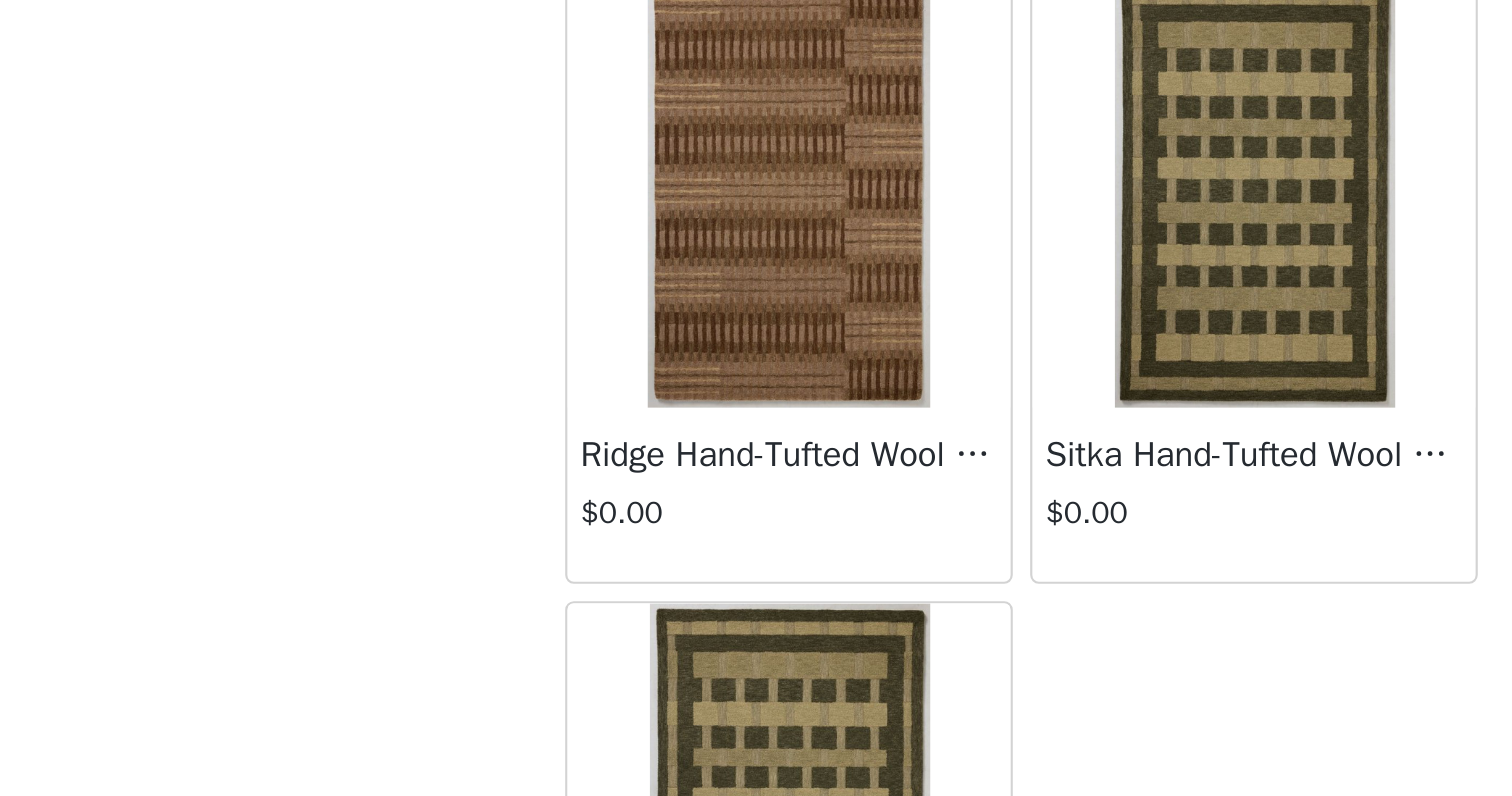 scroll, scrollTop: 3725, scrollLeft: 0, axis: vertical 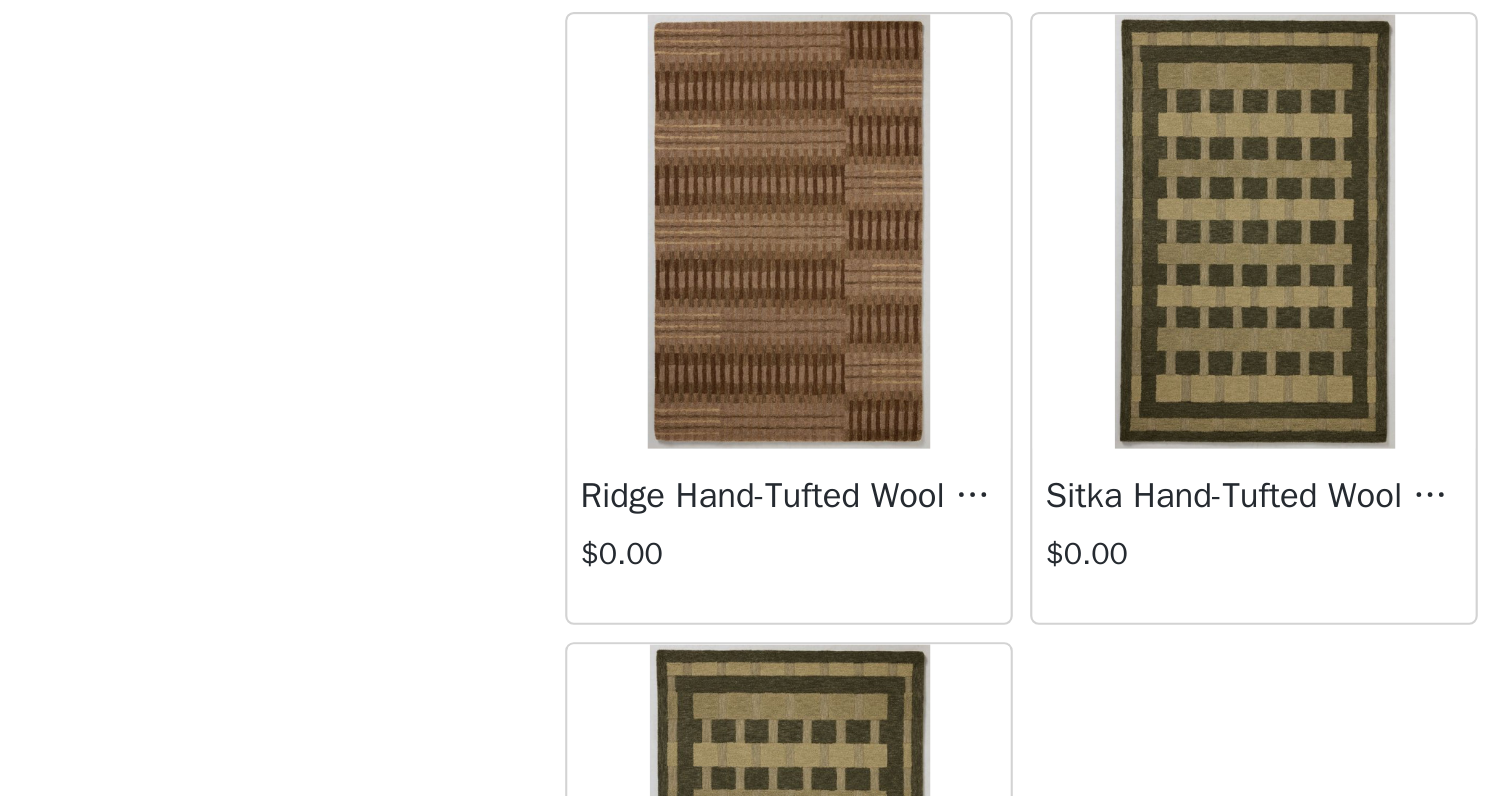 click at bounding box center [863, 536] 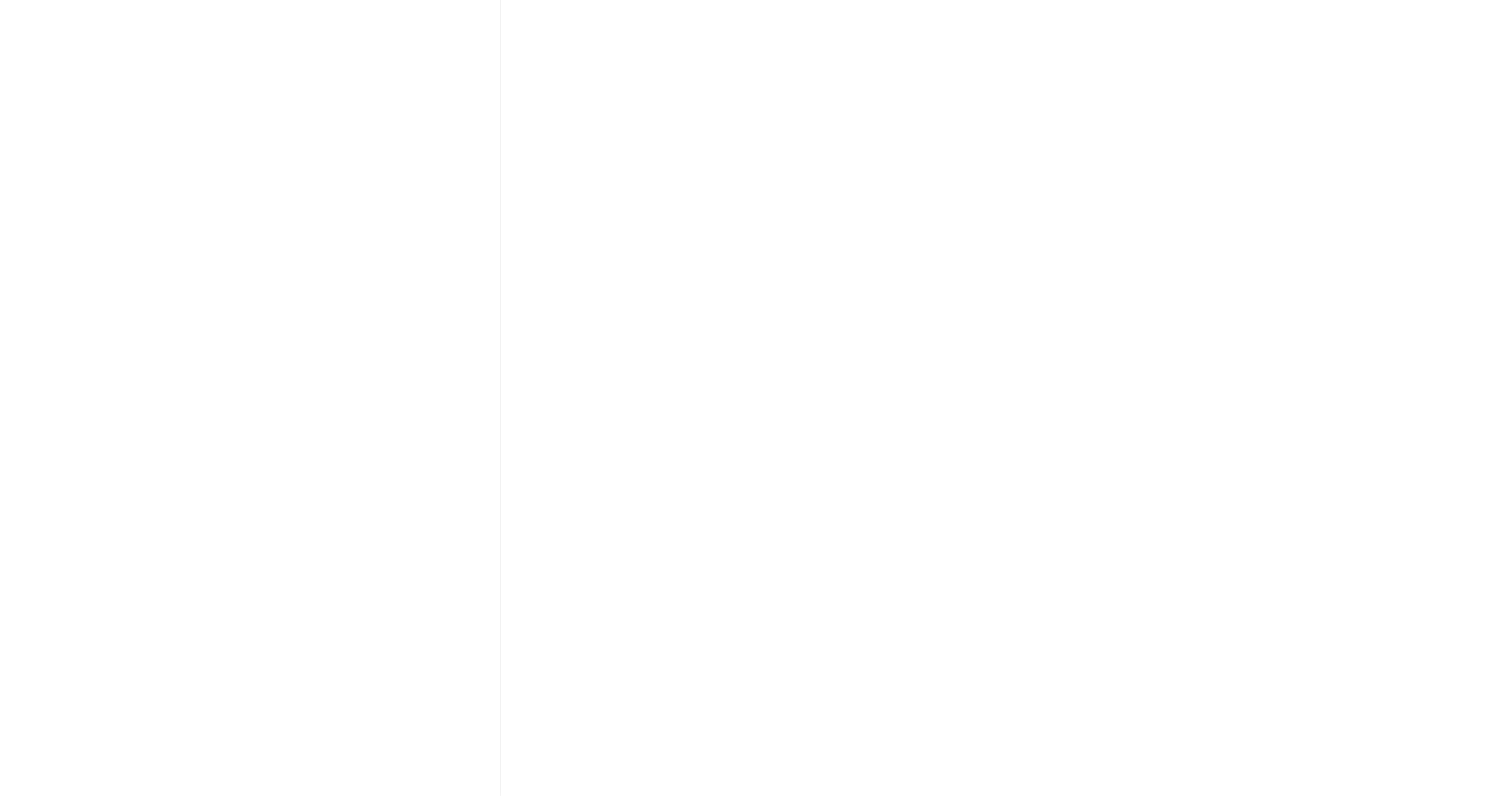 scroll, scrollTop: 0, scrollLeft: 0, axis: both 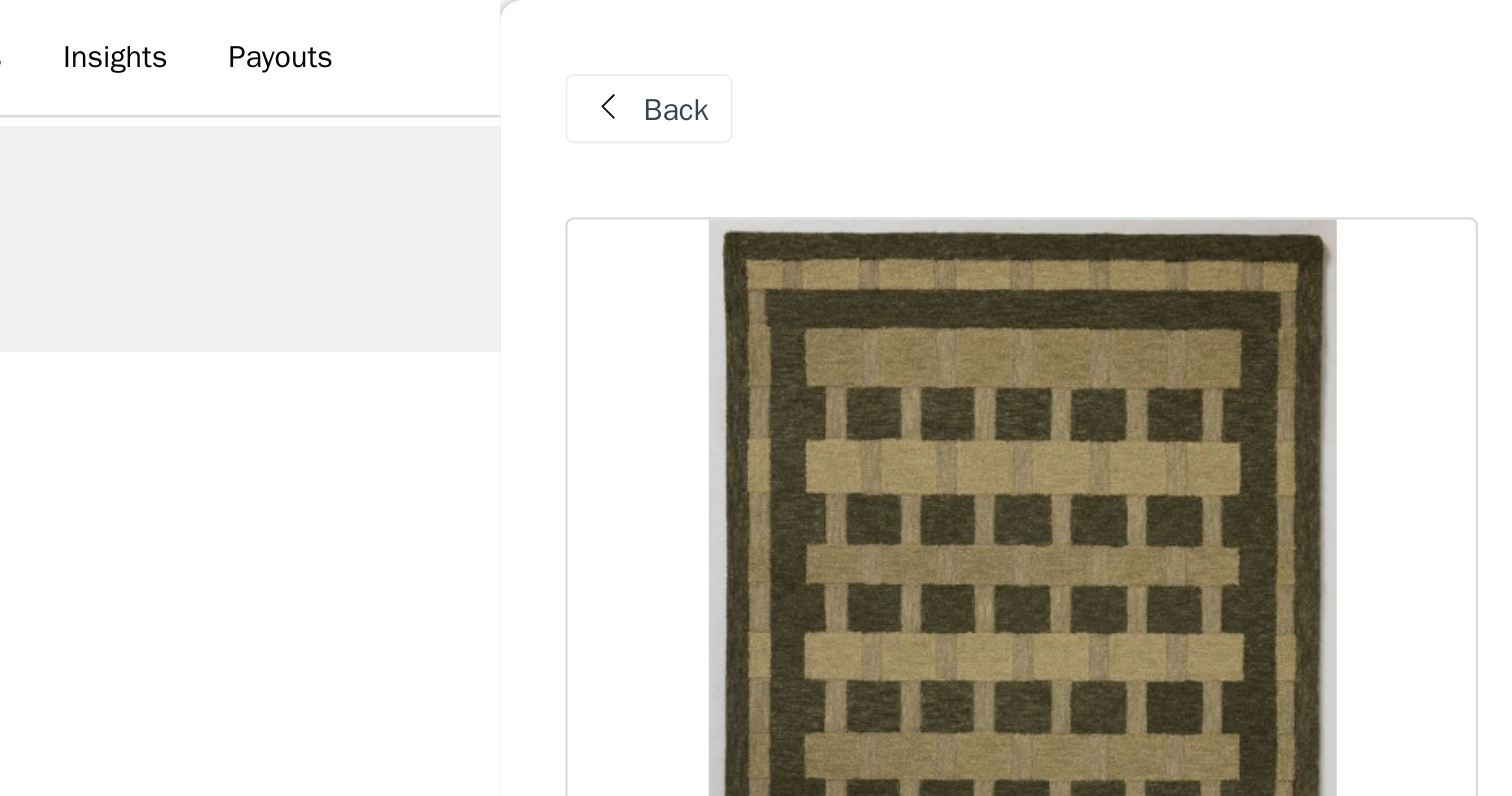 click on "Back" at bounding box center (597, 50) 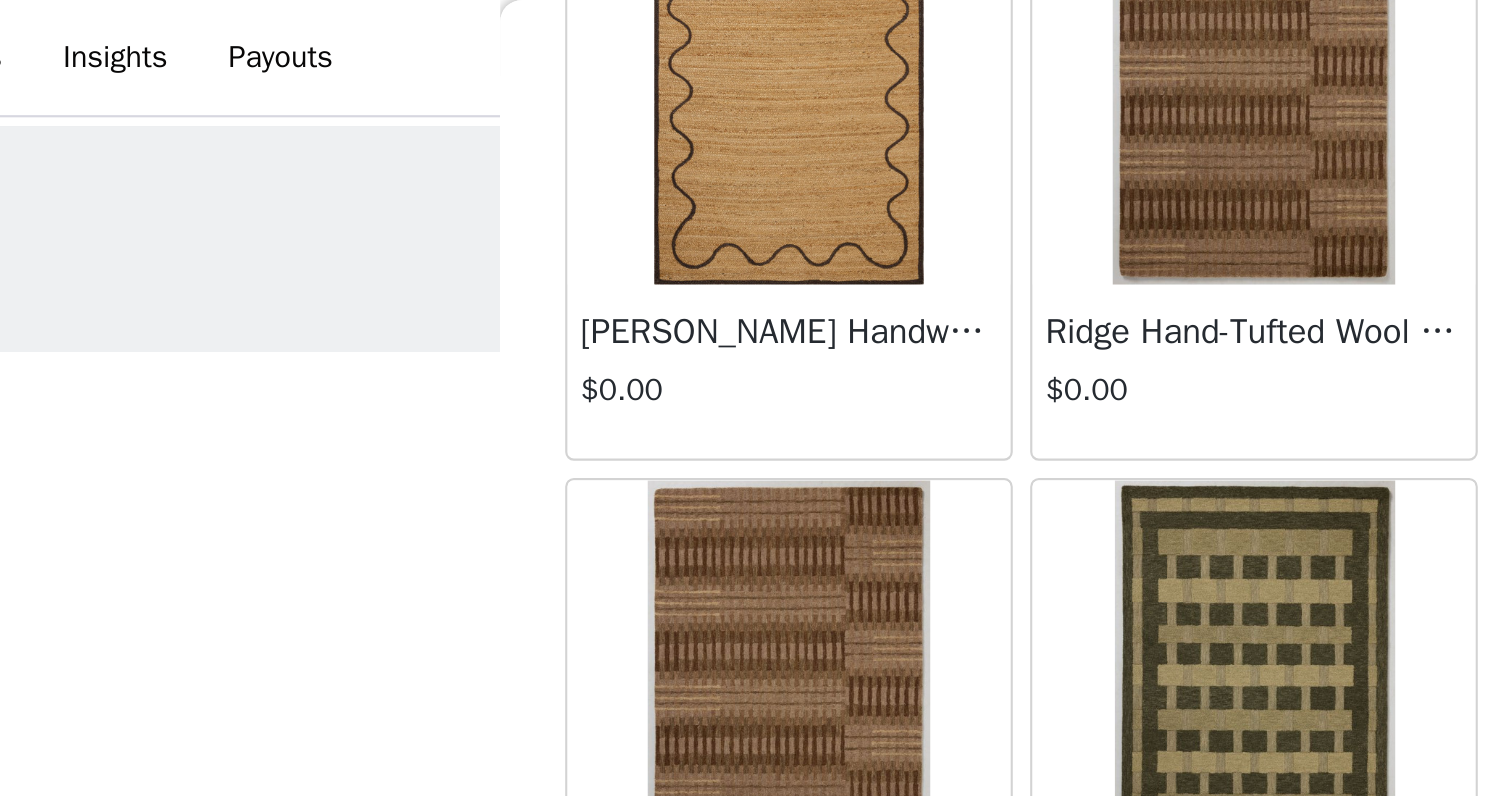 scroll, scrollTop: 3940, scrollLeft: 0, axis: vertical 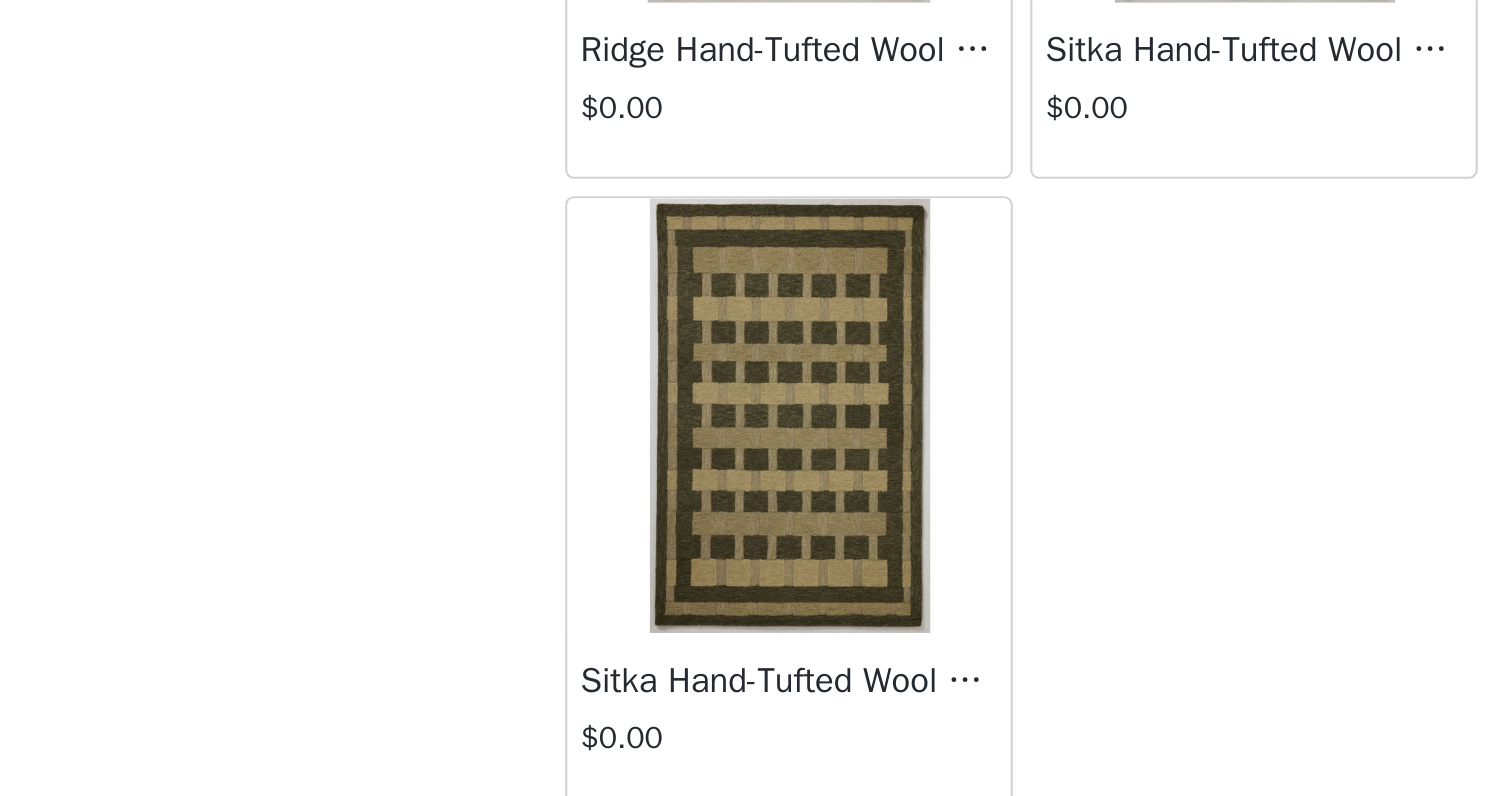 click at bounding box center [649, 611] 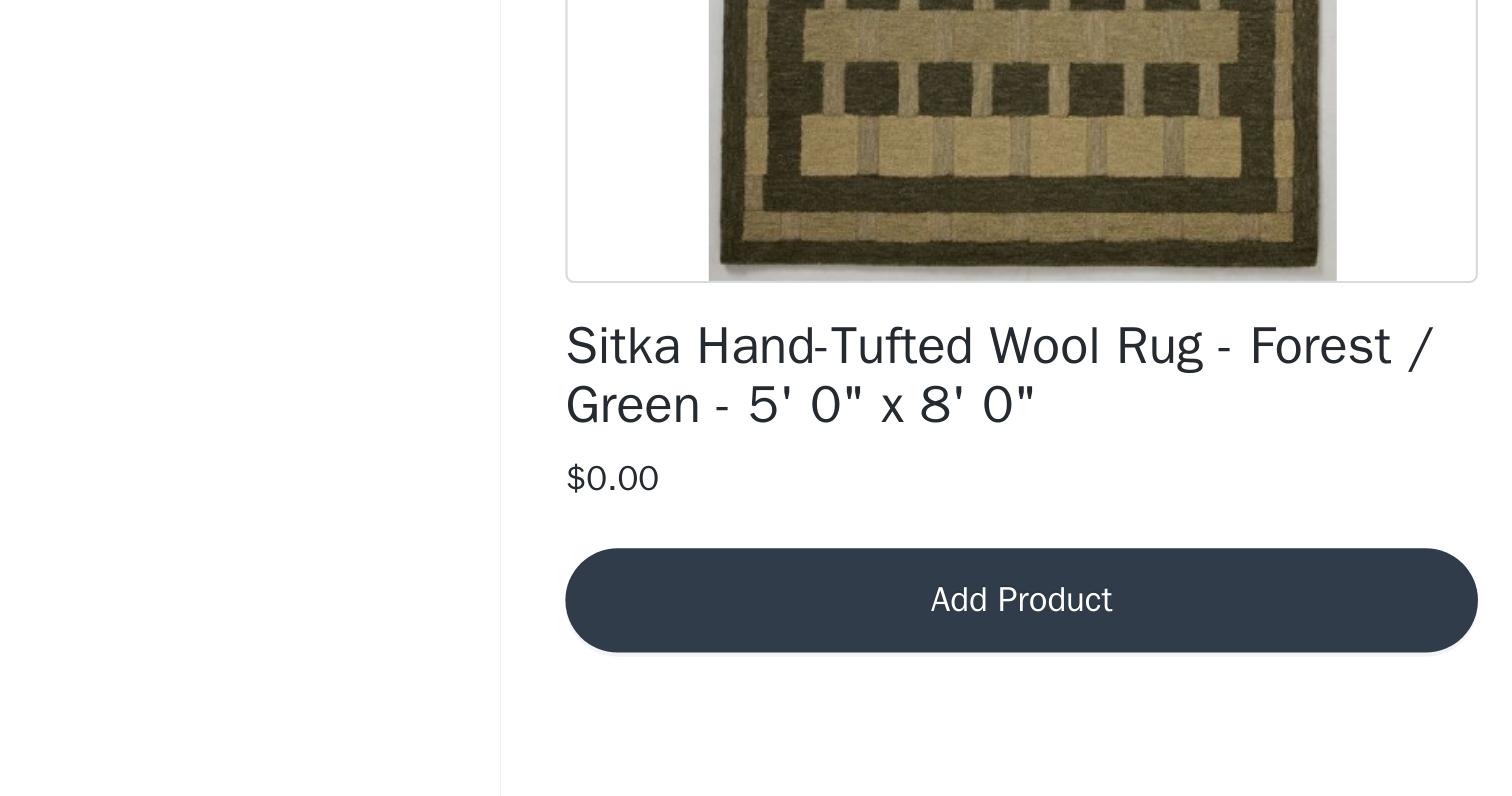 scroll, scrollTop: 0, scrollLeft: 0, axis: both 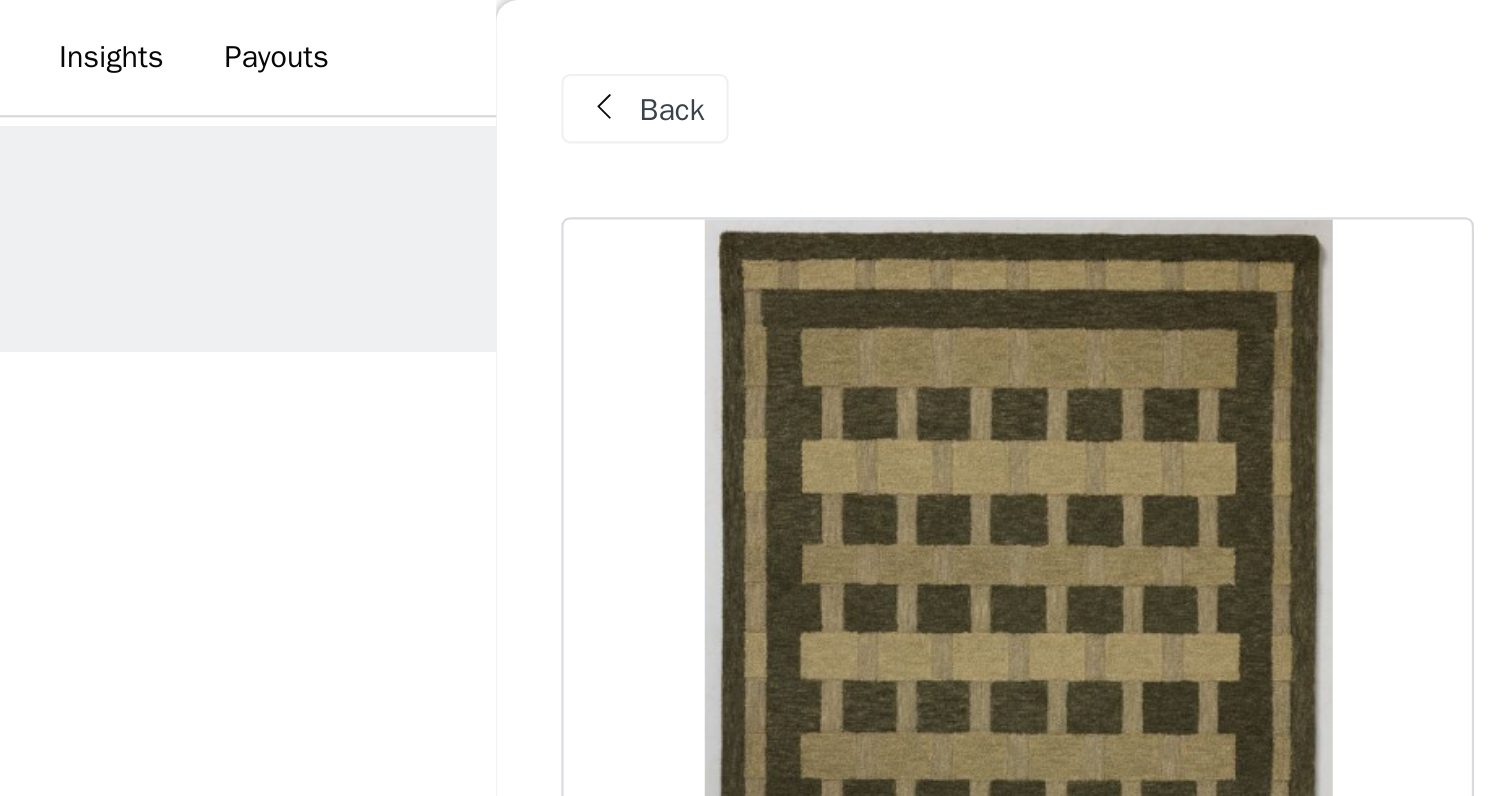 click on "Back" at bounding box center [597, 50] 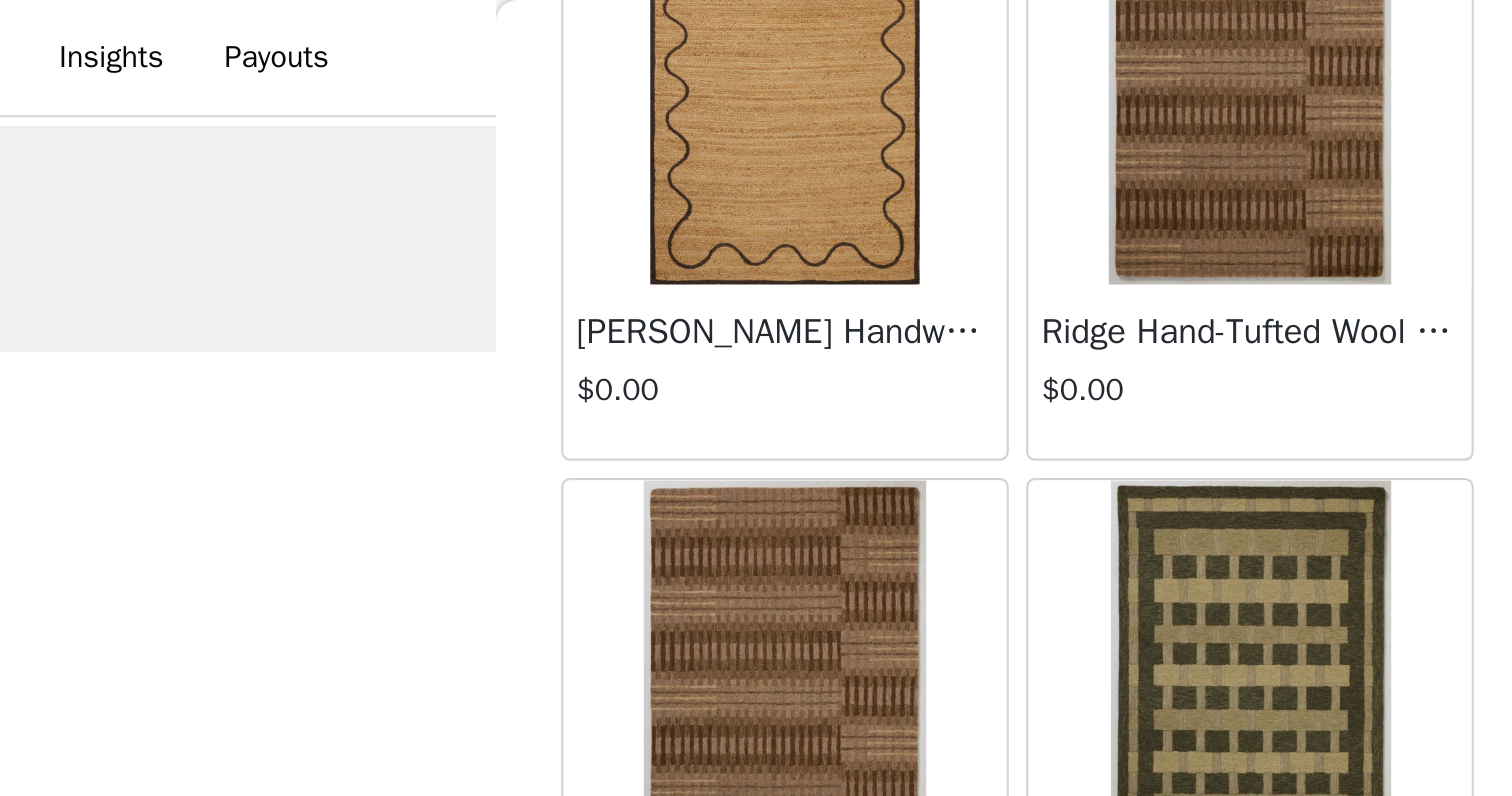 scroll, scrollTop: 3940, scrollLeft: 0, axis: vertical 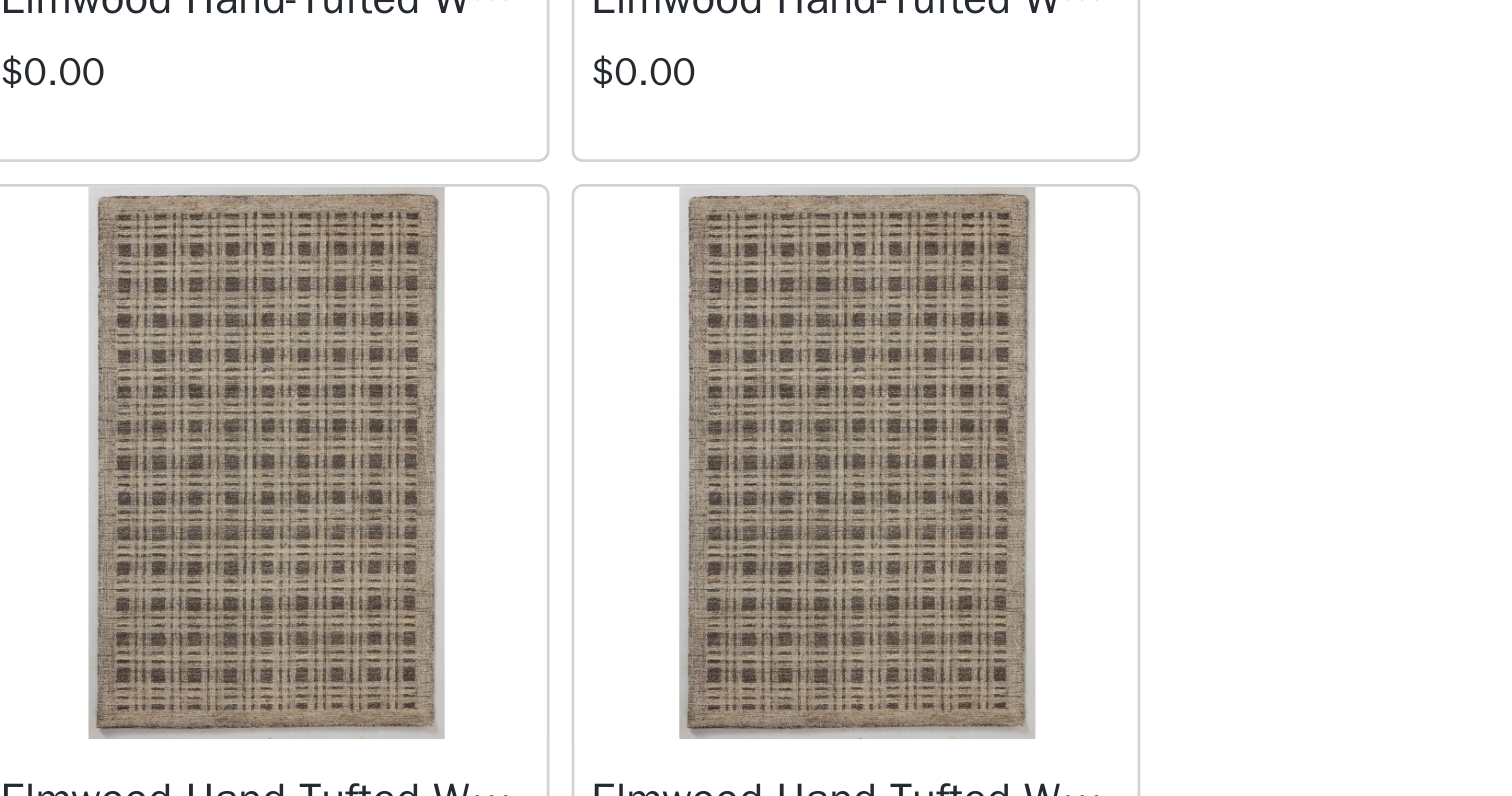 click at bounding box center [863, 565] 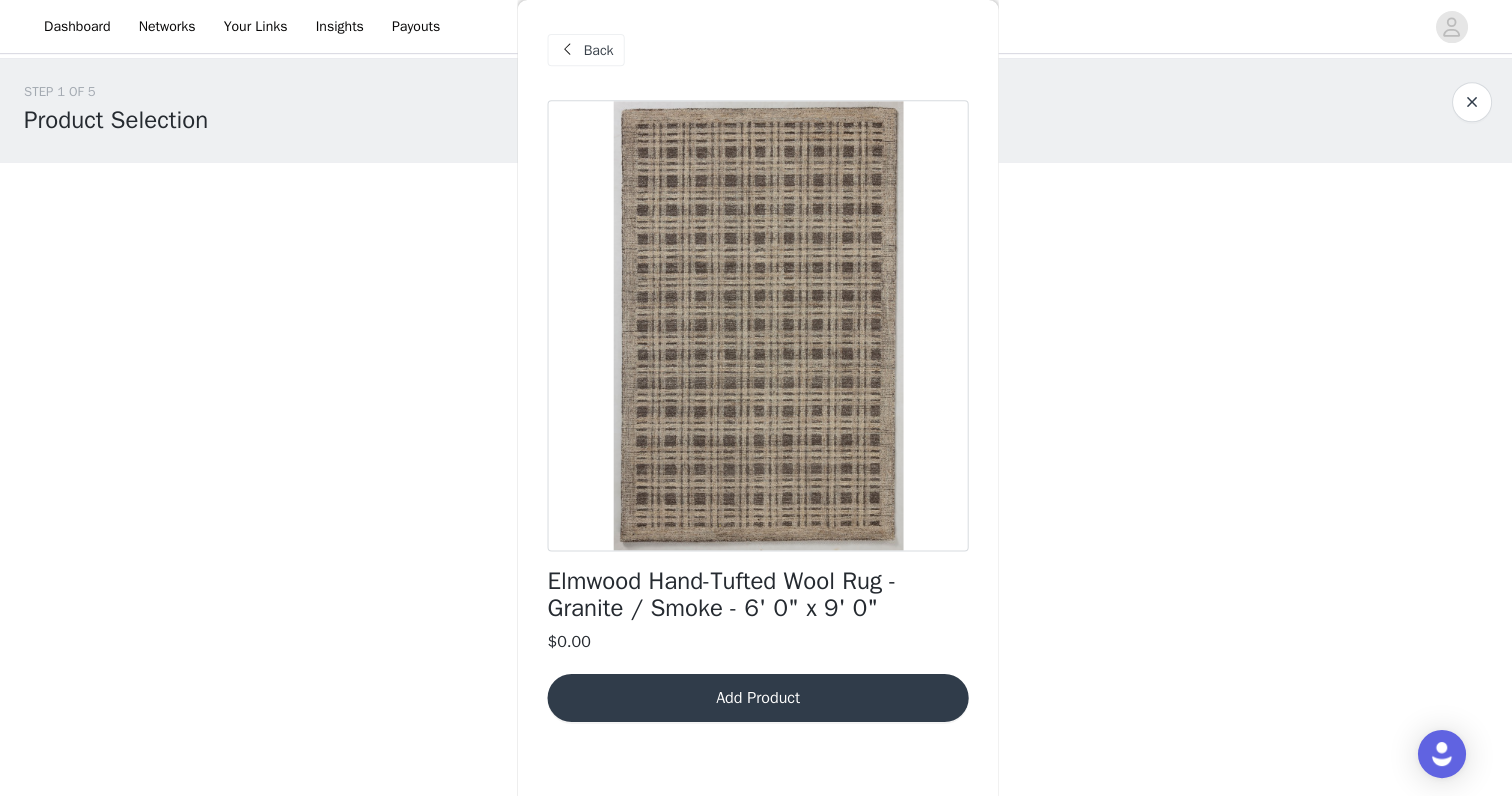 click on "Back" at bounding box center (597, 50) 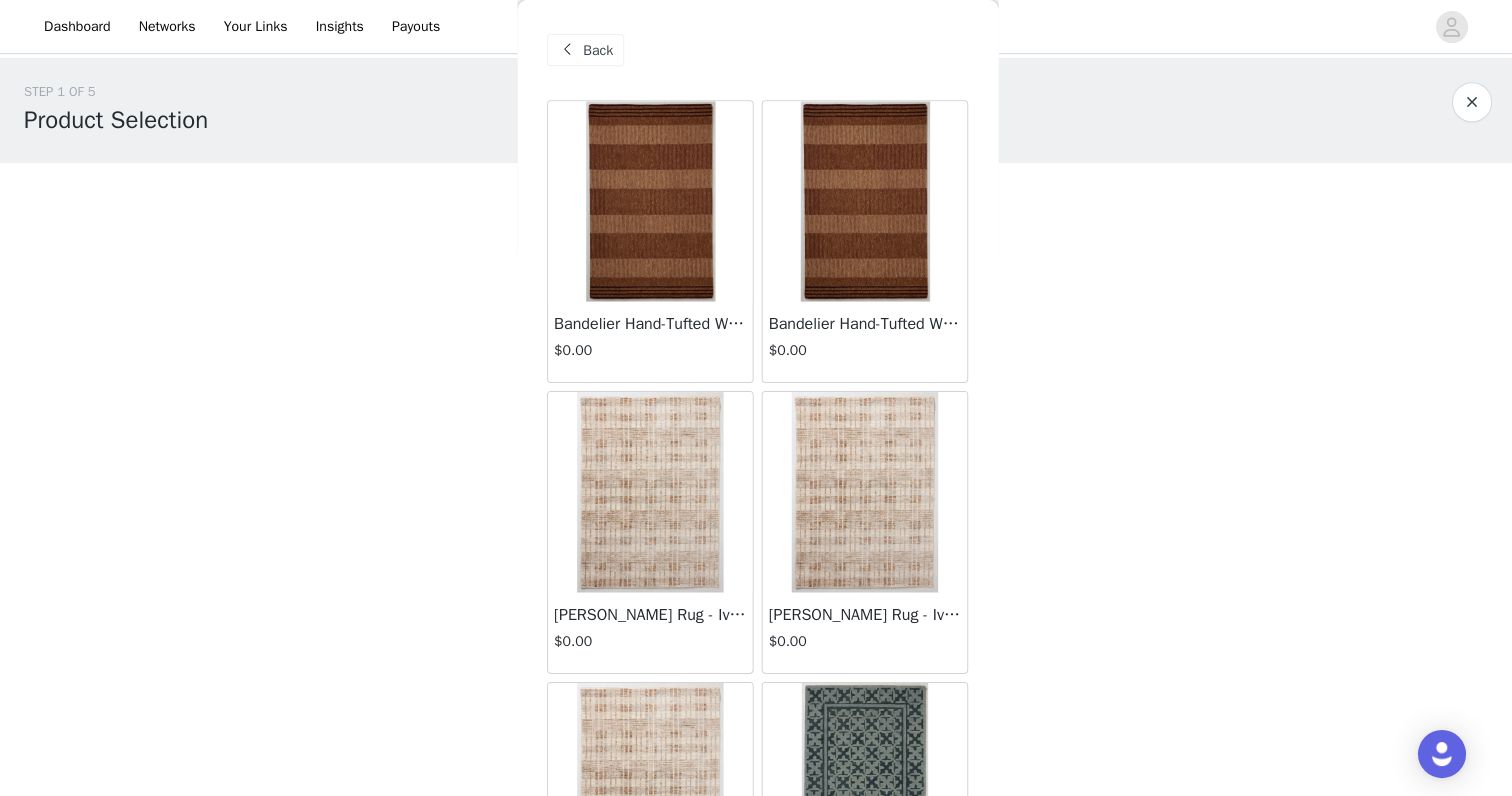 click at bounding box center (566, 50) 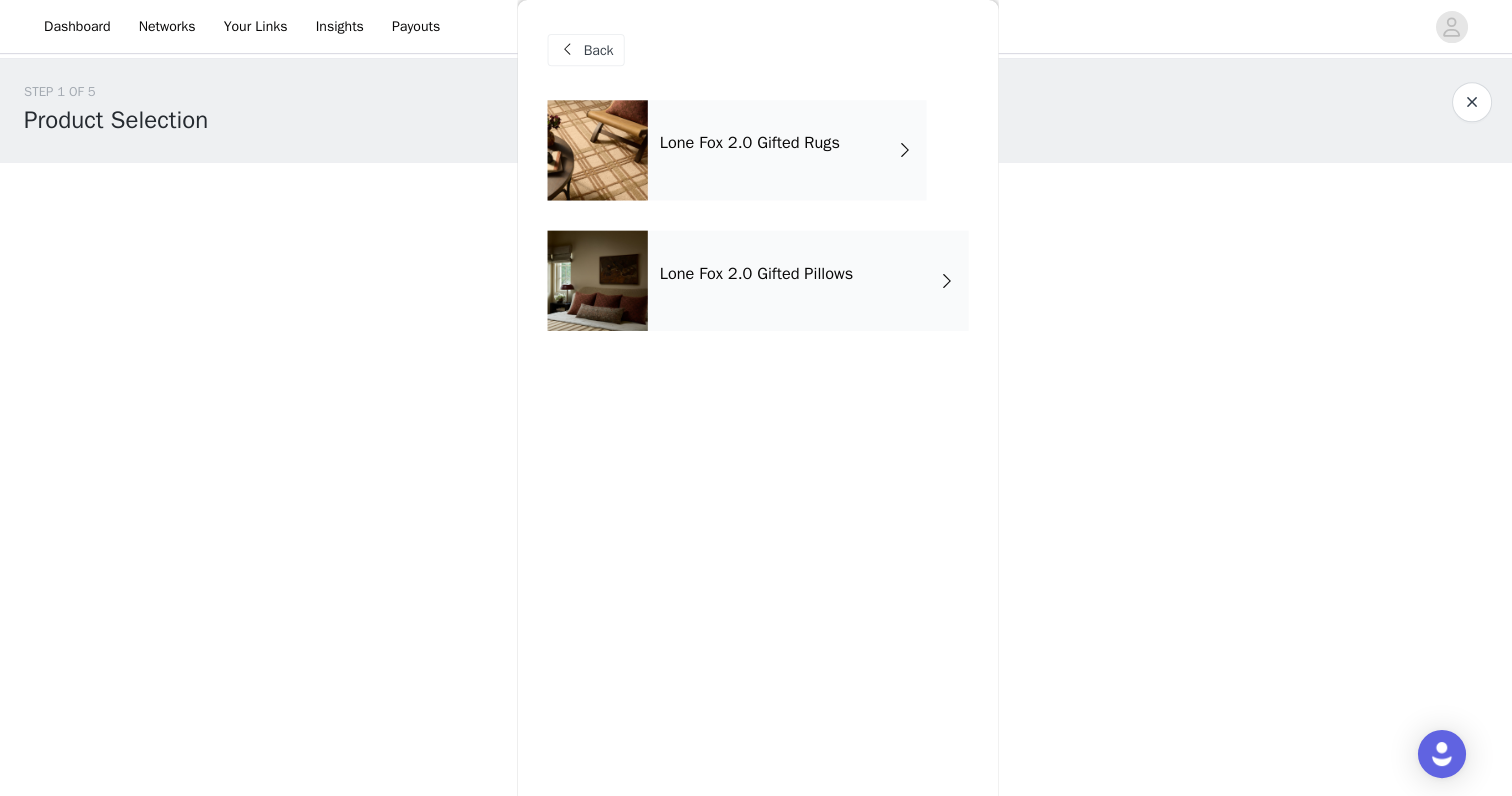 click on "Lone Fox 2.0 Gifted Pillows" at bounding box center (806, 280) 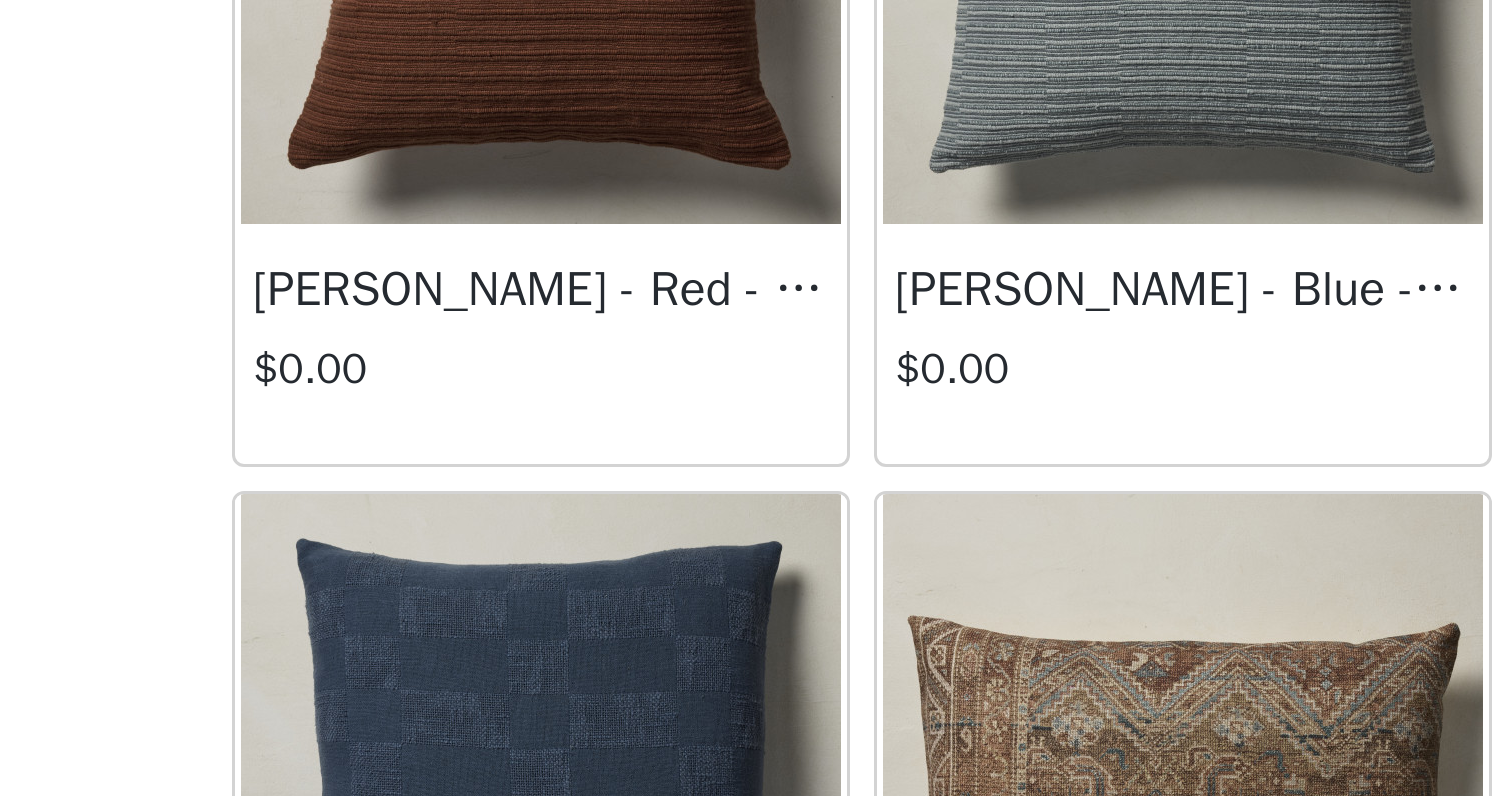 scroll, scrollTop: 1620, scrollLeft: 0, axis: vertical 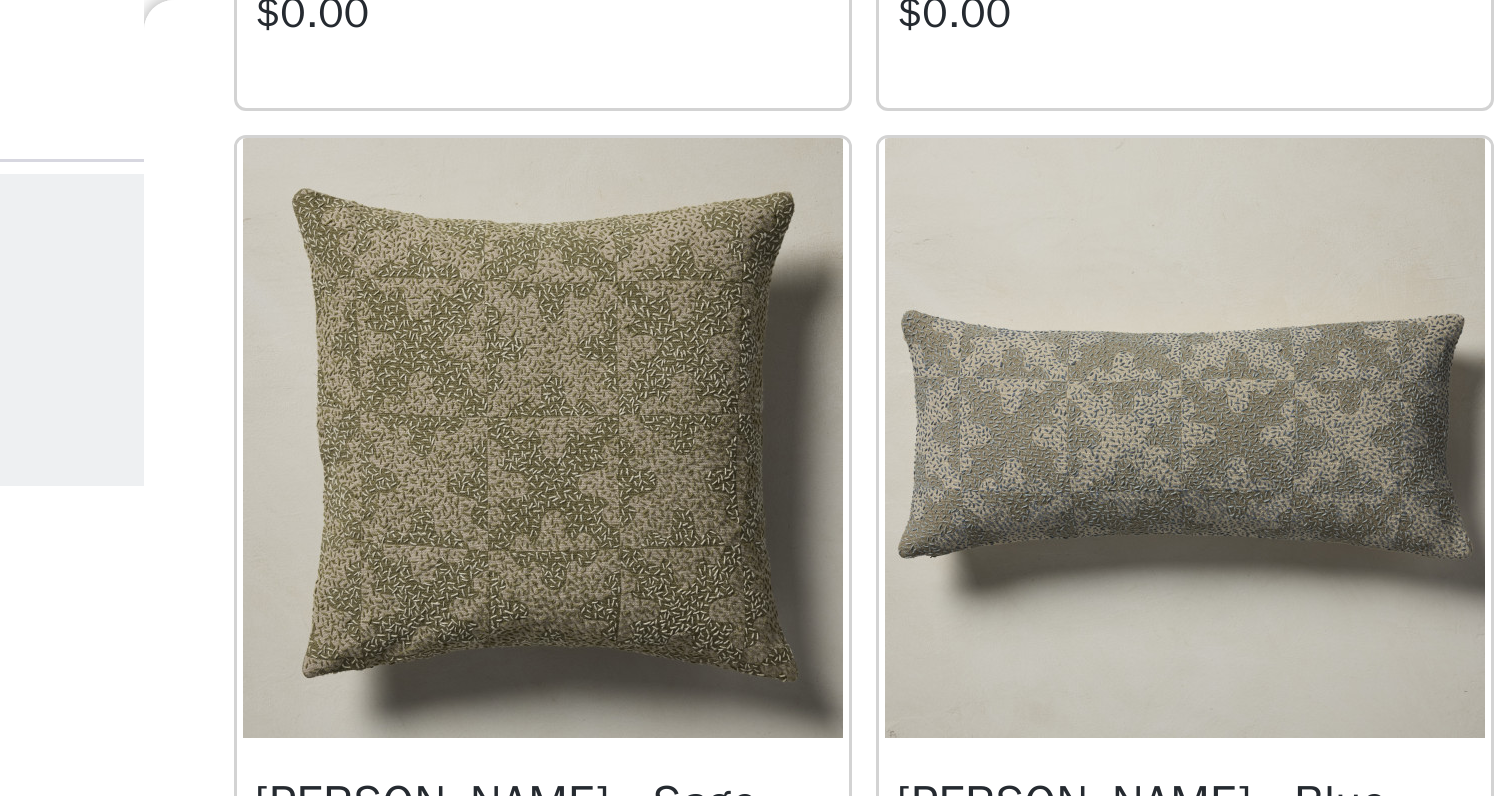 click at bounding box center (649, 146) 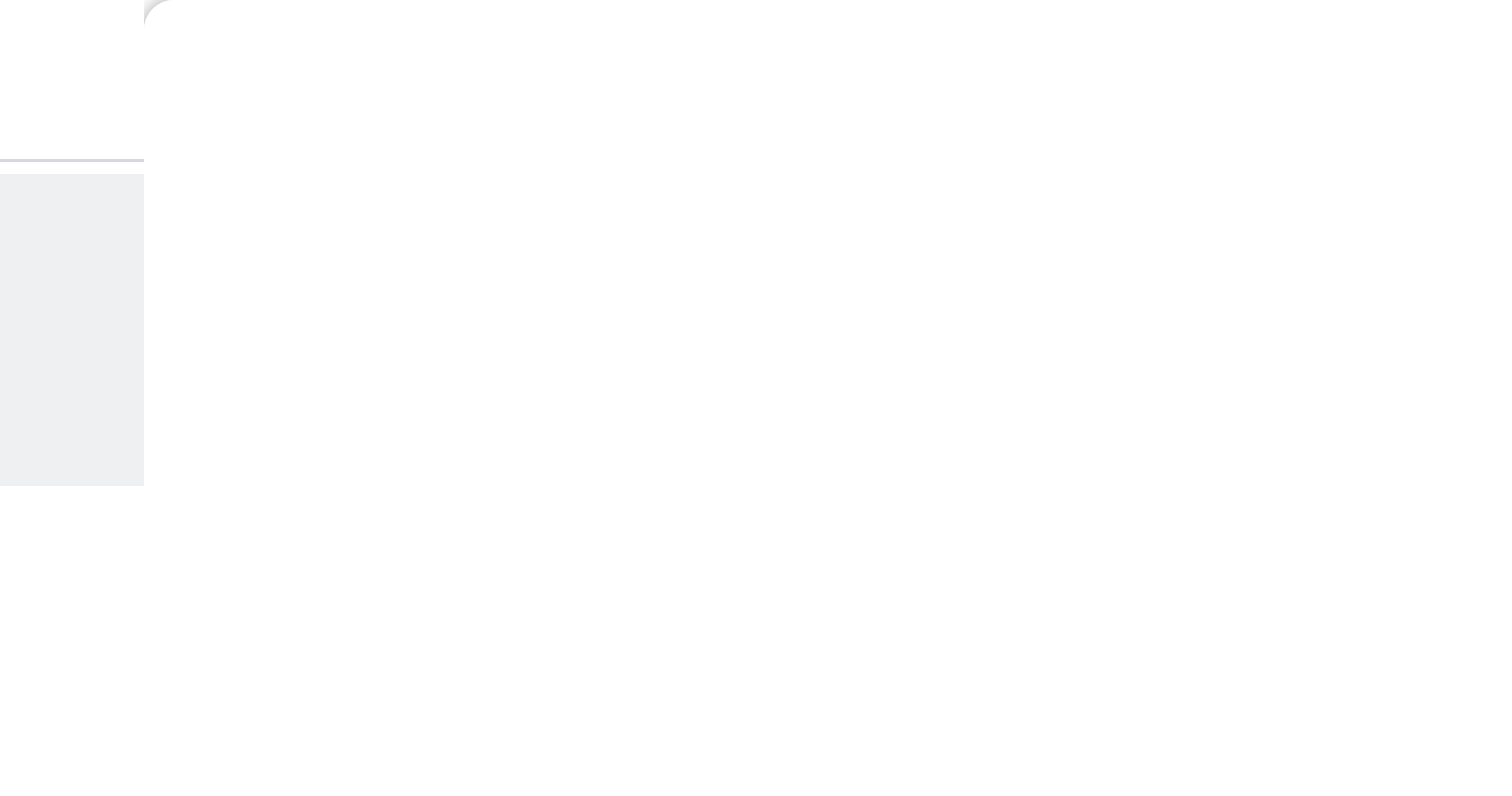scroll, scrollTop: 0, scrollLeft: 0, axis: both 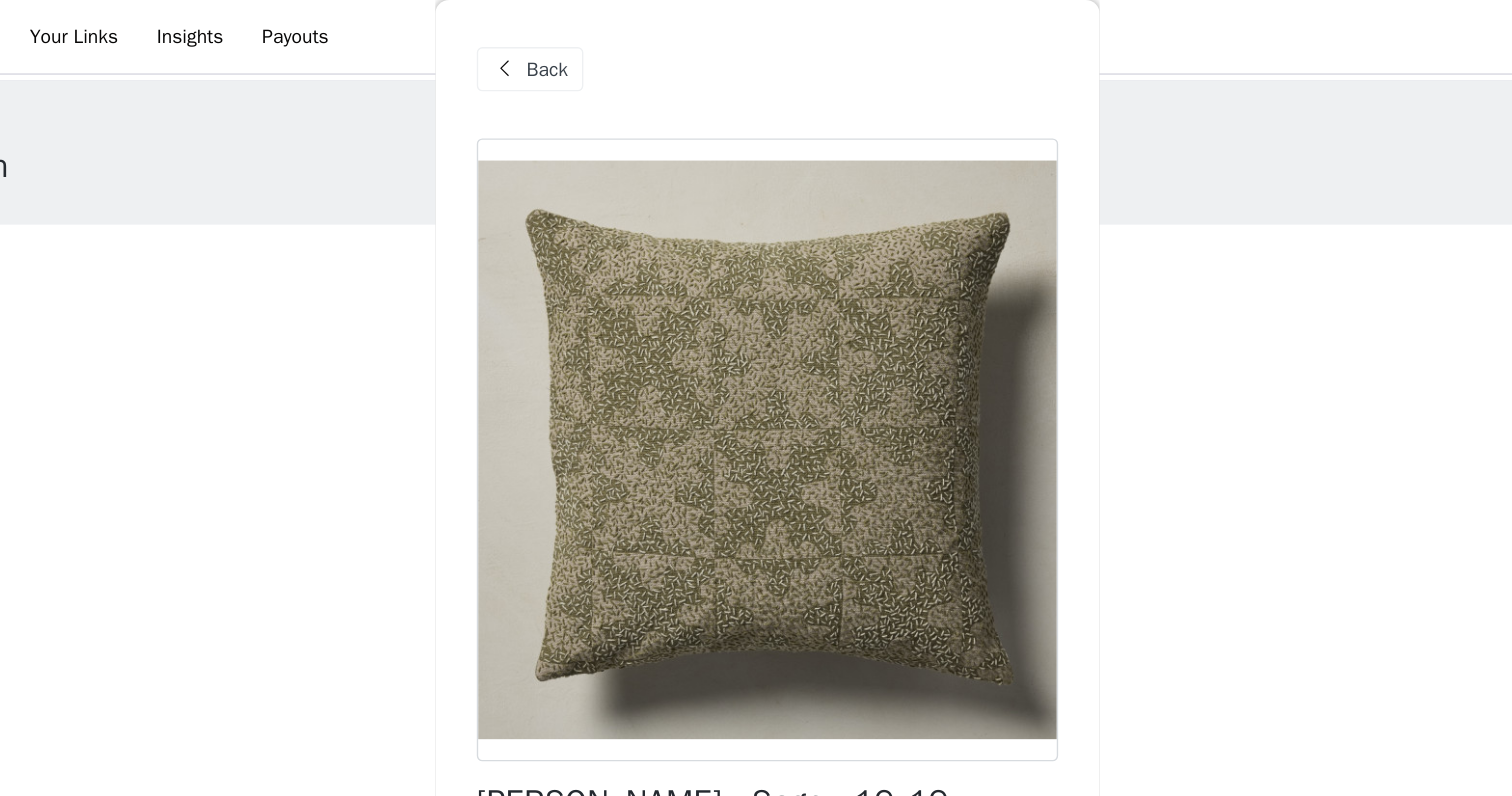click on "Back" at bounding box center (597, 50) 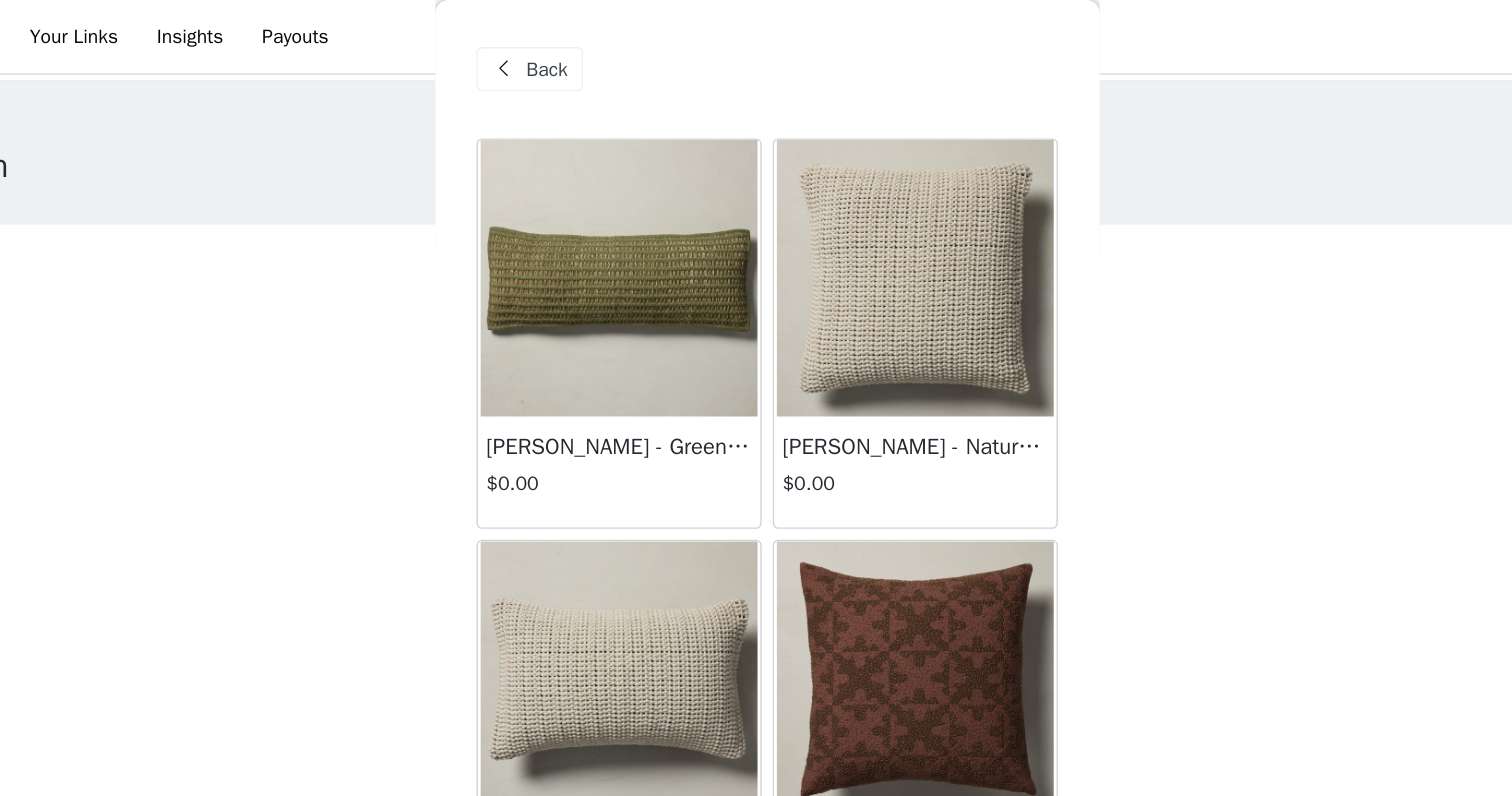 scroll, scrollTop: -2, scrollLeft: 0, axis: vertical 